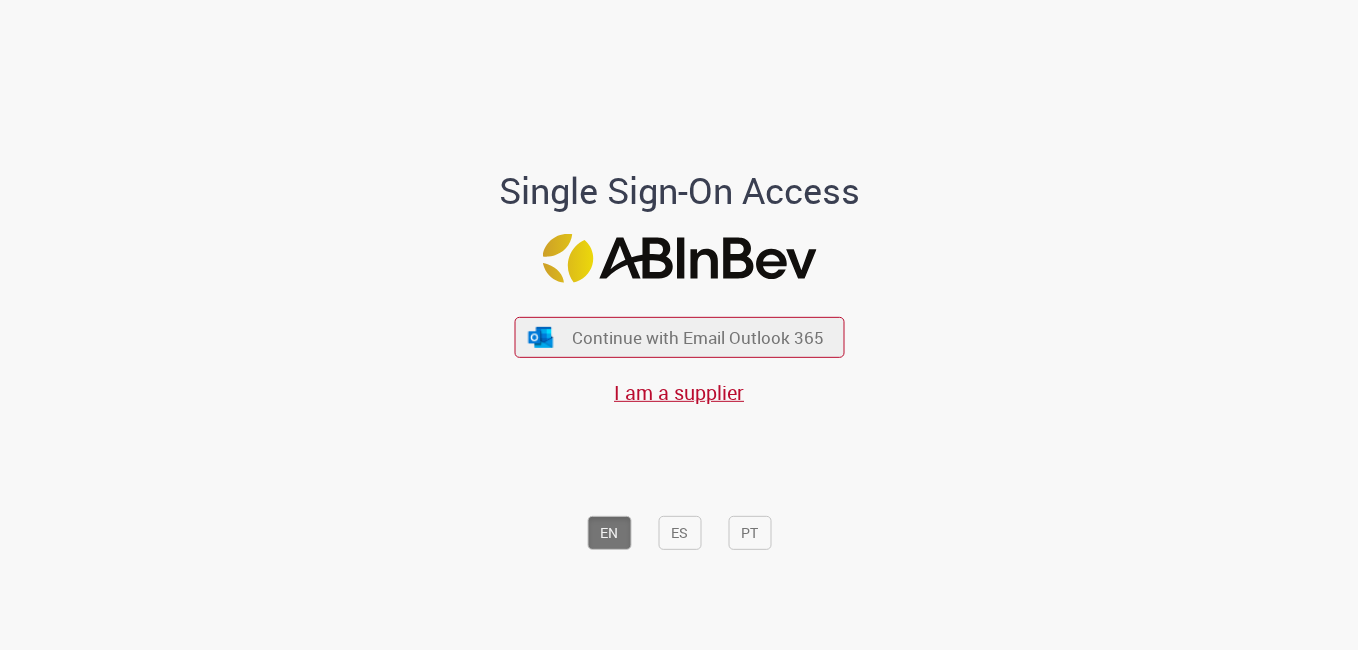 scroll, scrollTop: 0, scrollLeft: 0, axis: both 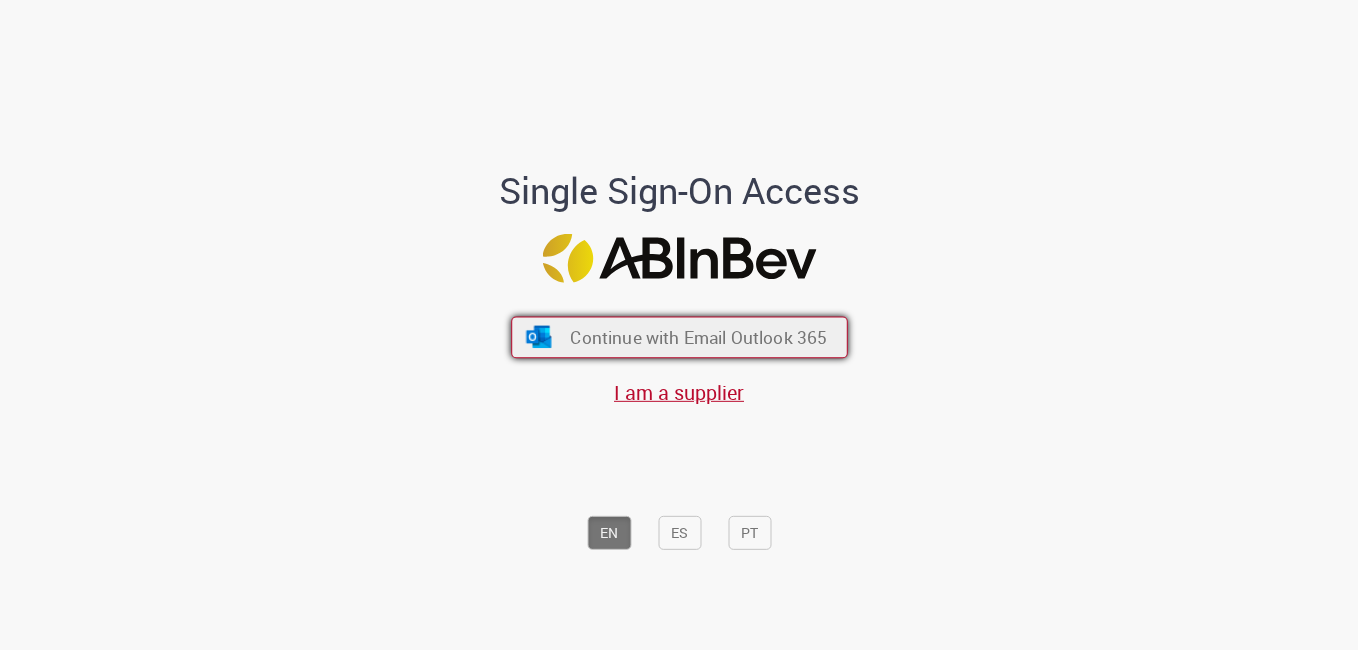 click on "Continue with Email Outlook 365" at bounding box center (698, 337) 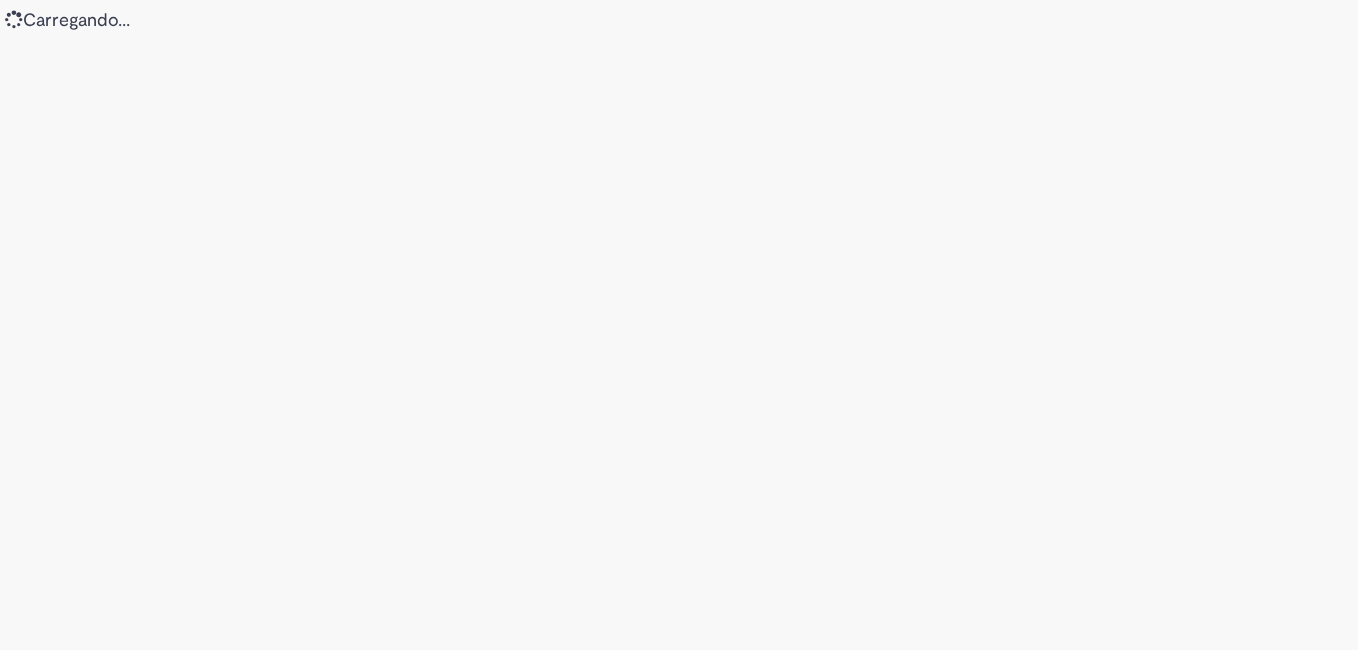 scroll, scrollTop: 0, scrollLeft: 0, axis: both 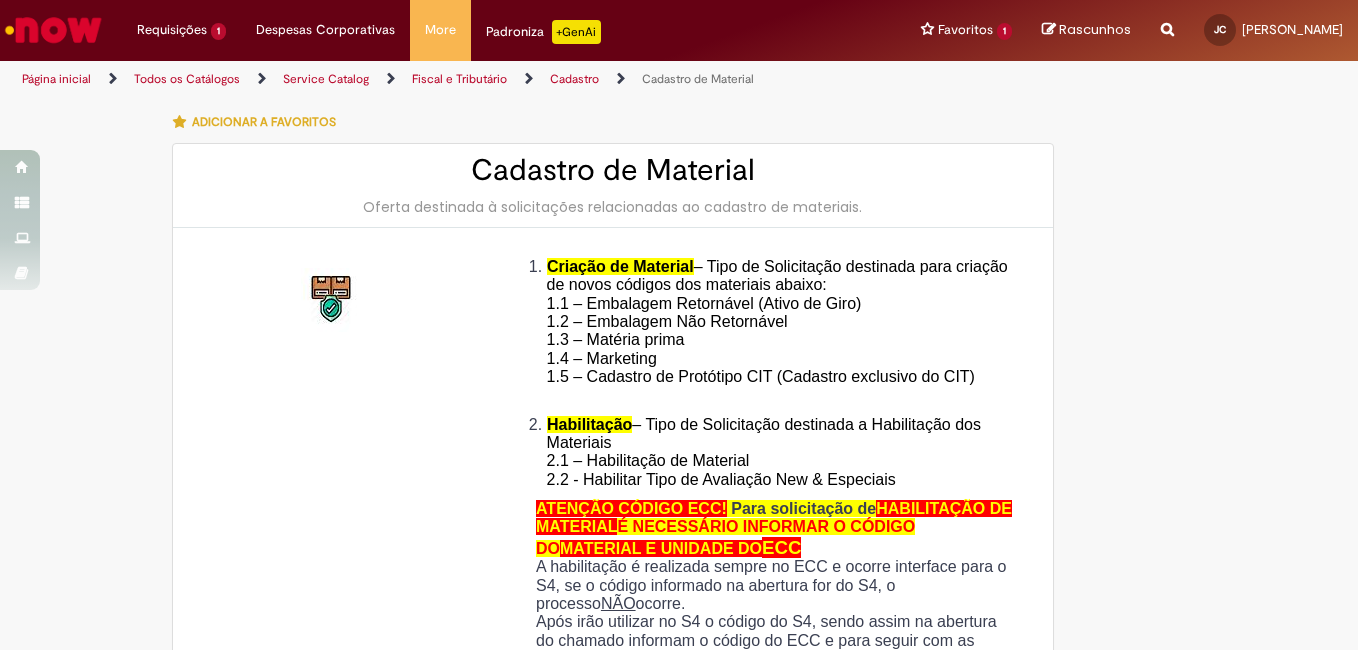 type on "**********" 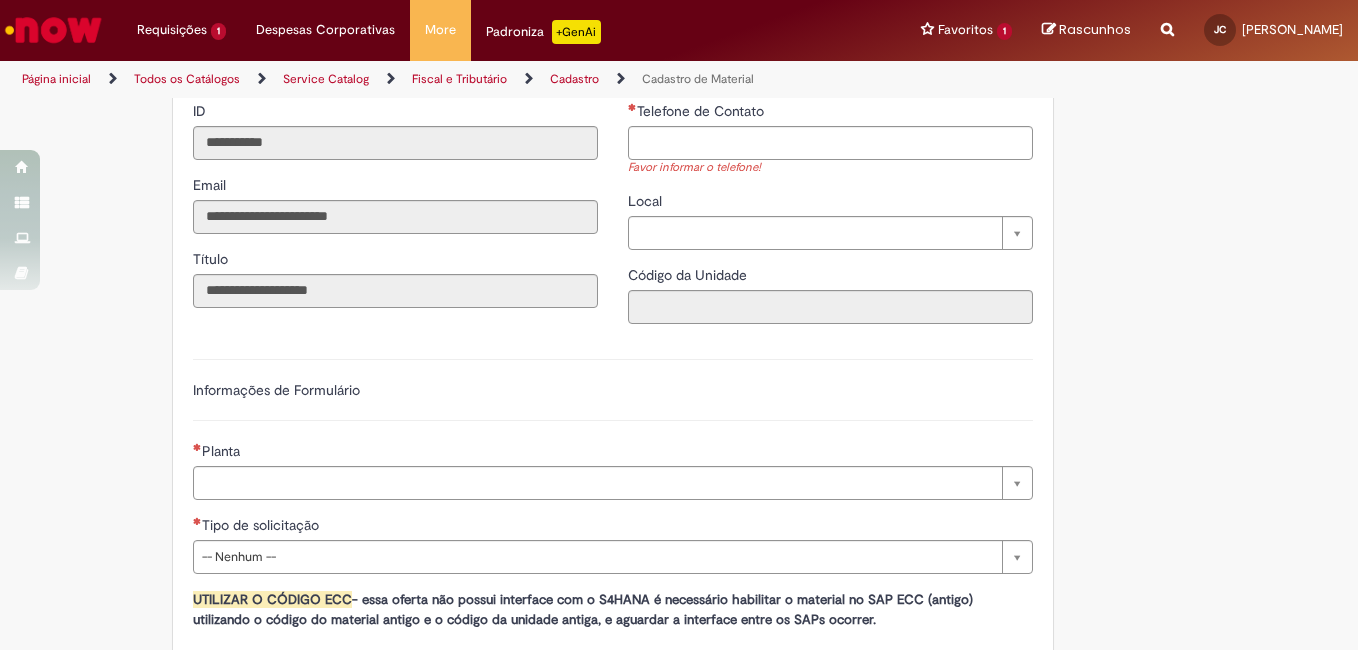 scroll, scrollTop: 1200, scrollLeft: 0, axis: vertical 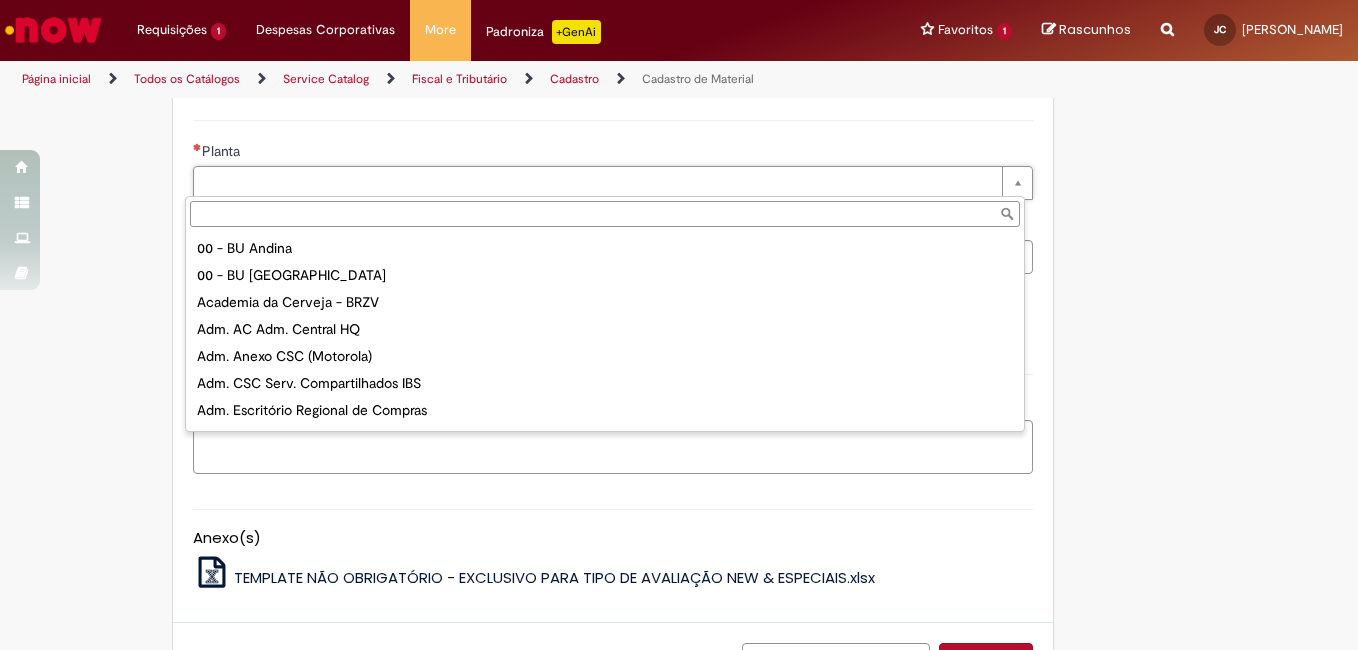 paste on "****" 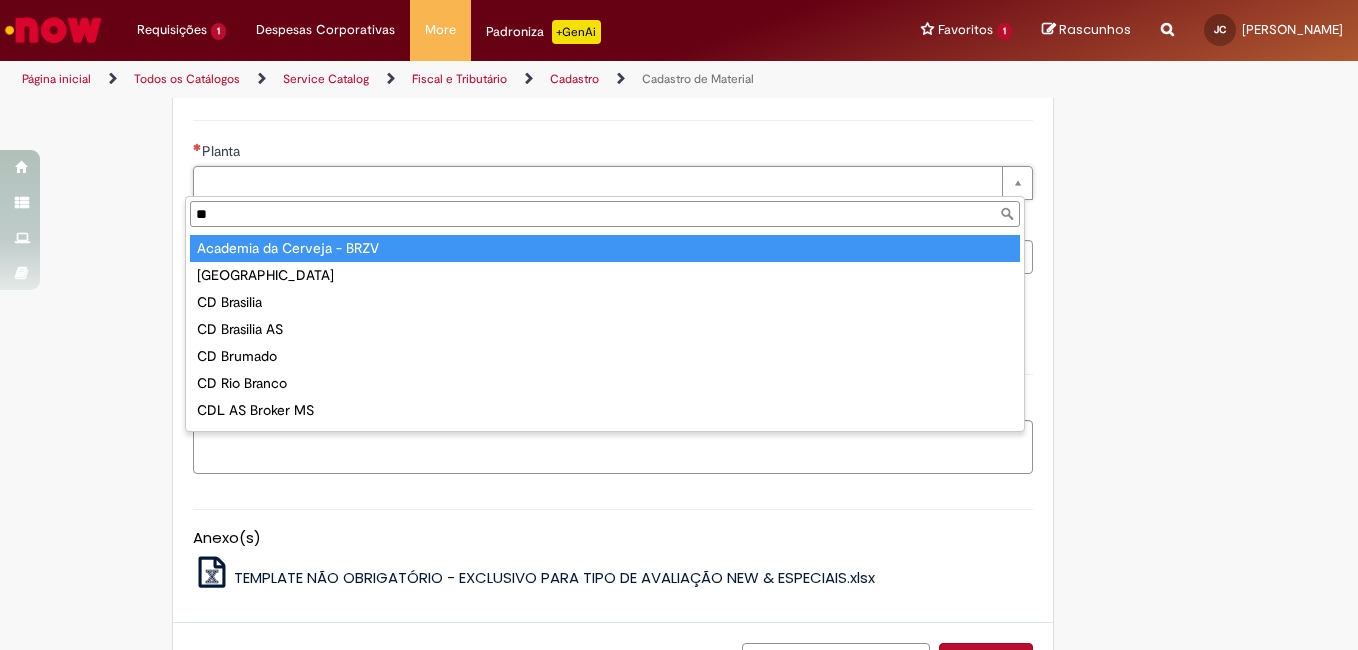 type on "*" 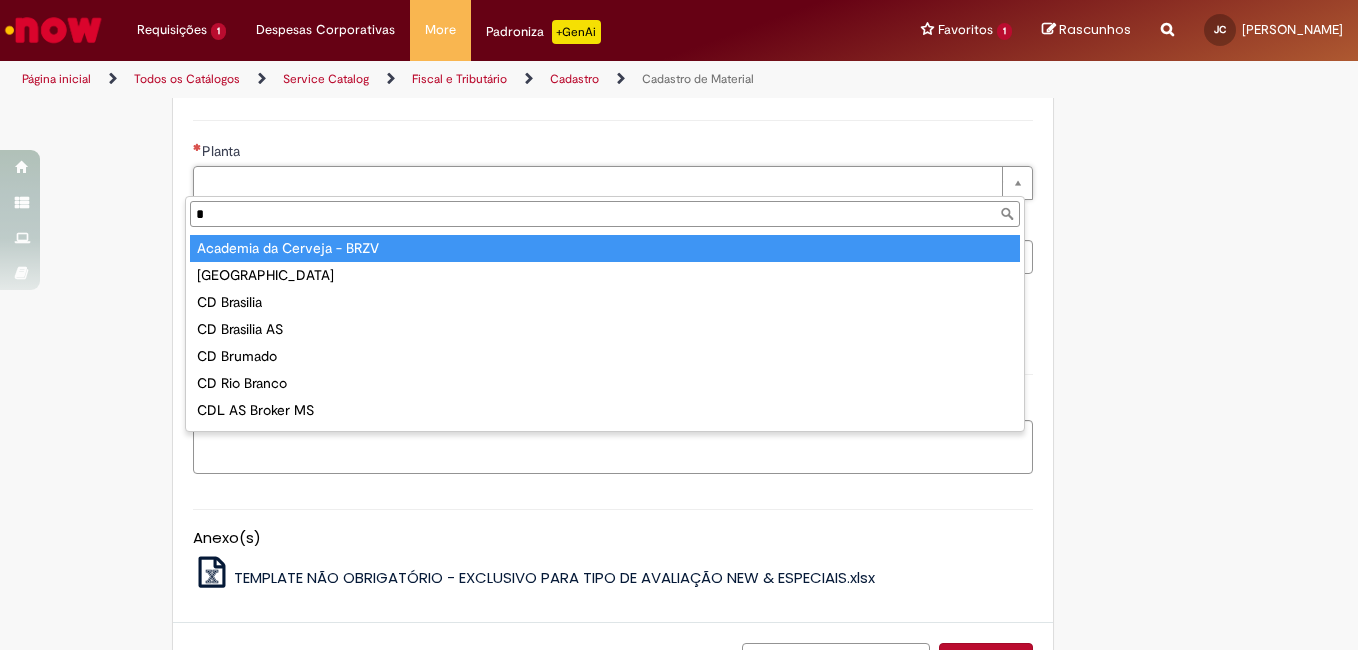 type 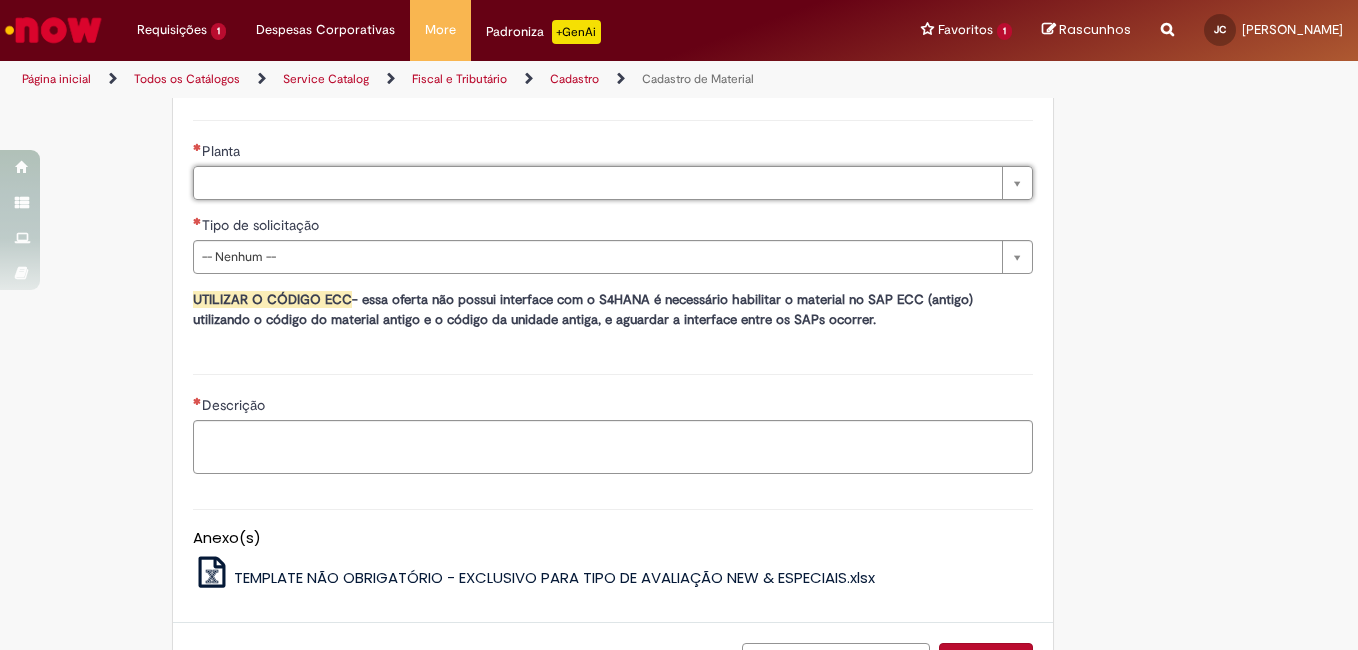 type on "*" 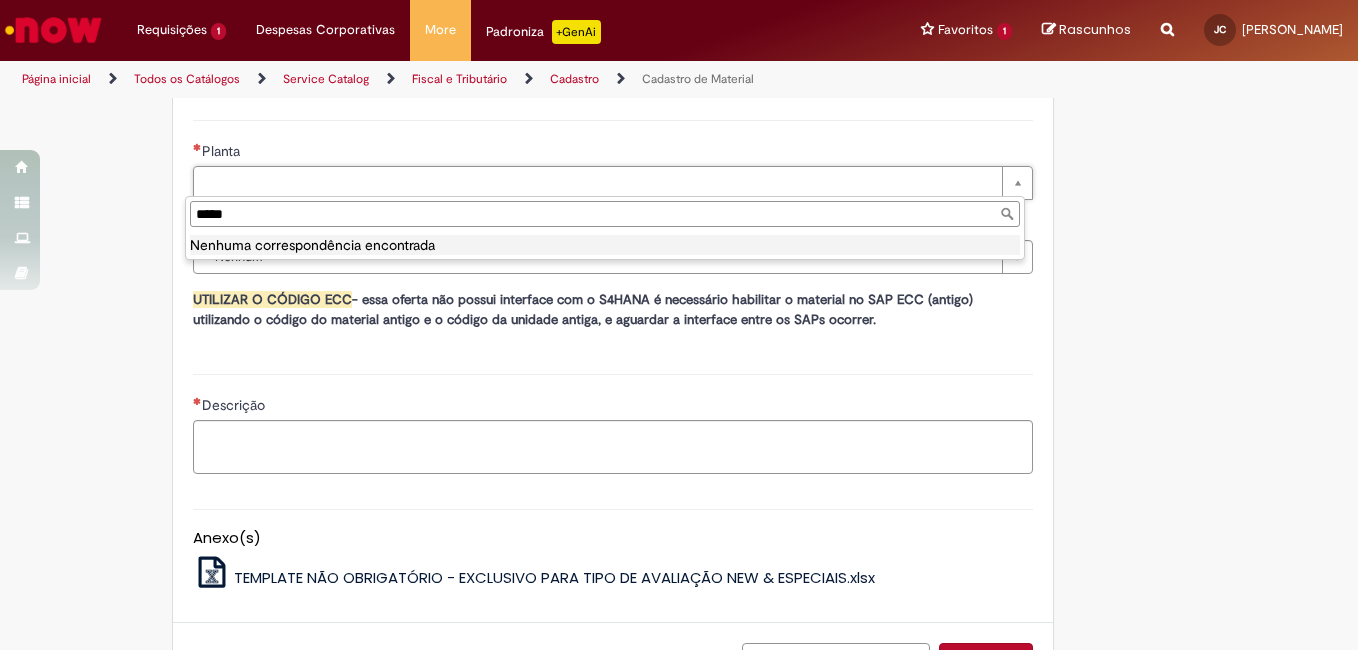 type on "****" 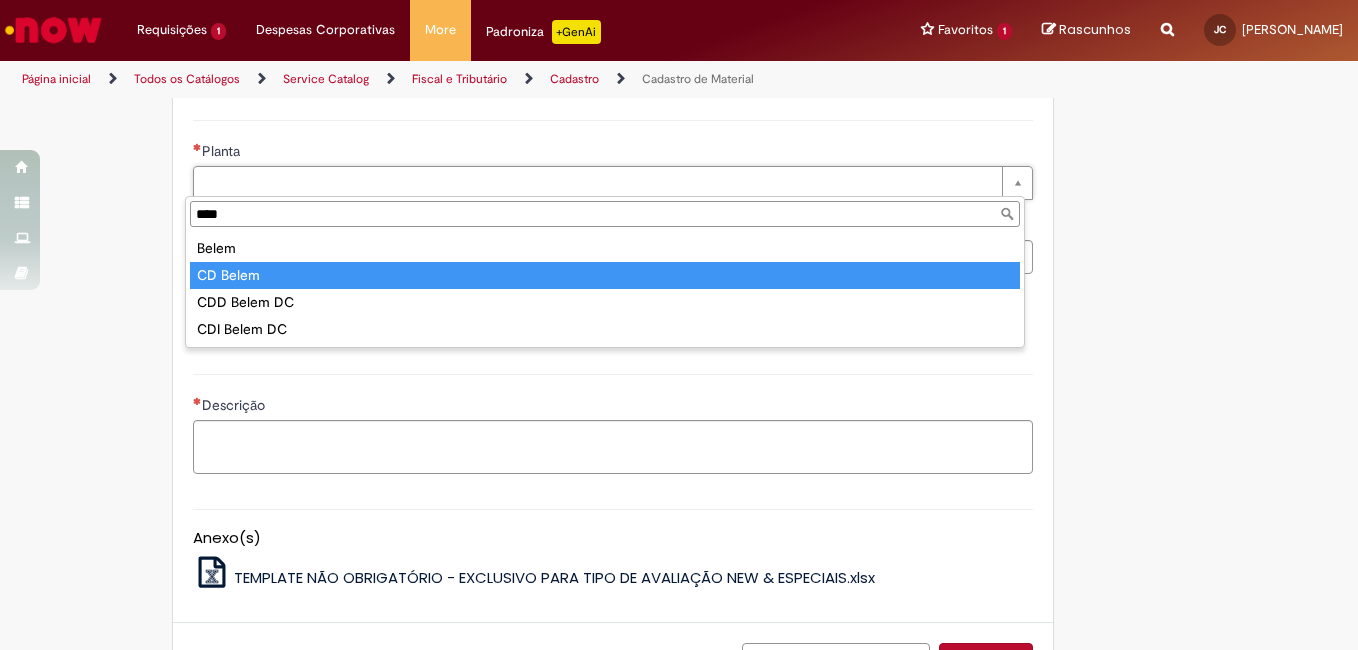 type on "********" 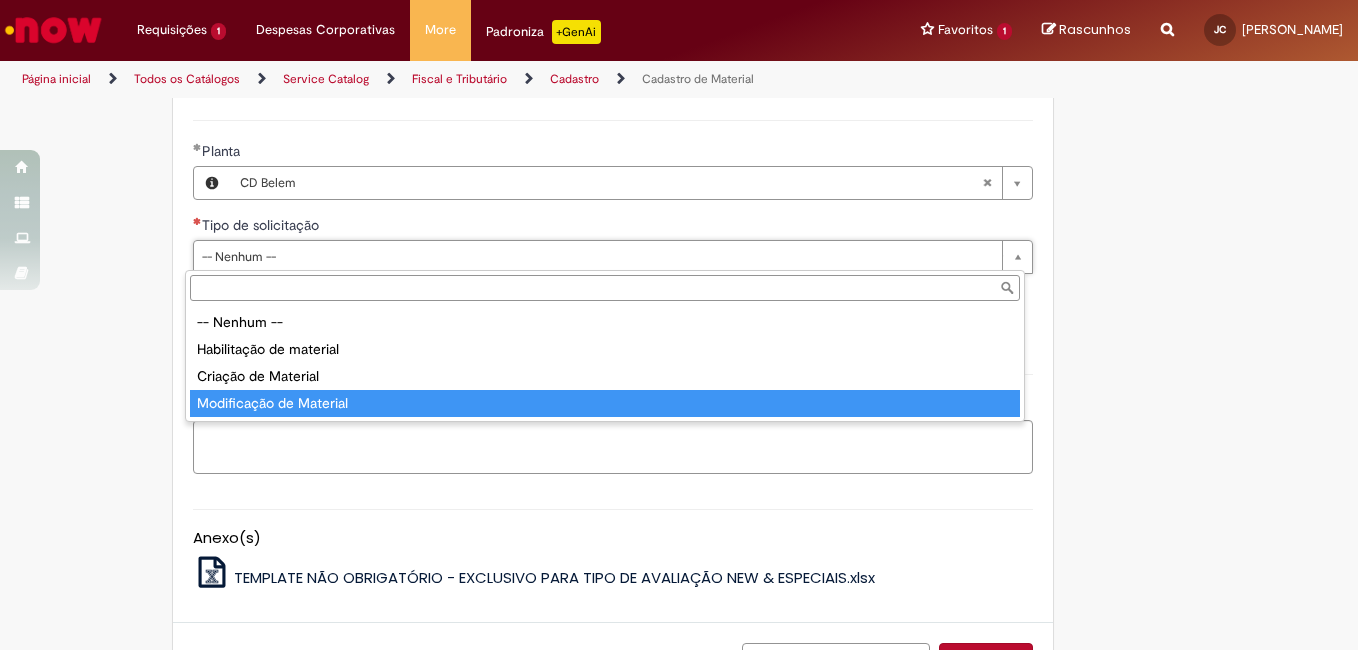type on "**********" 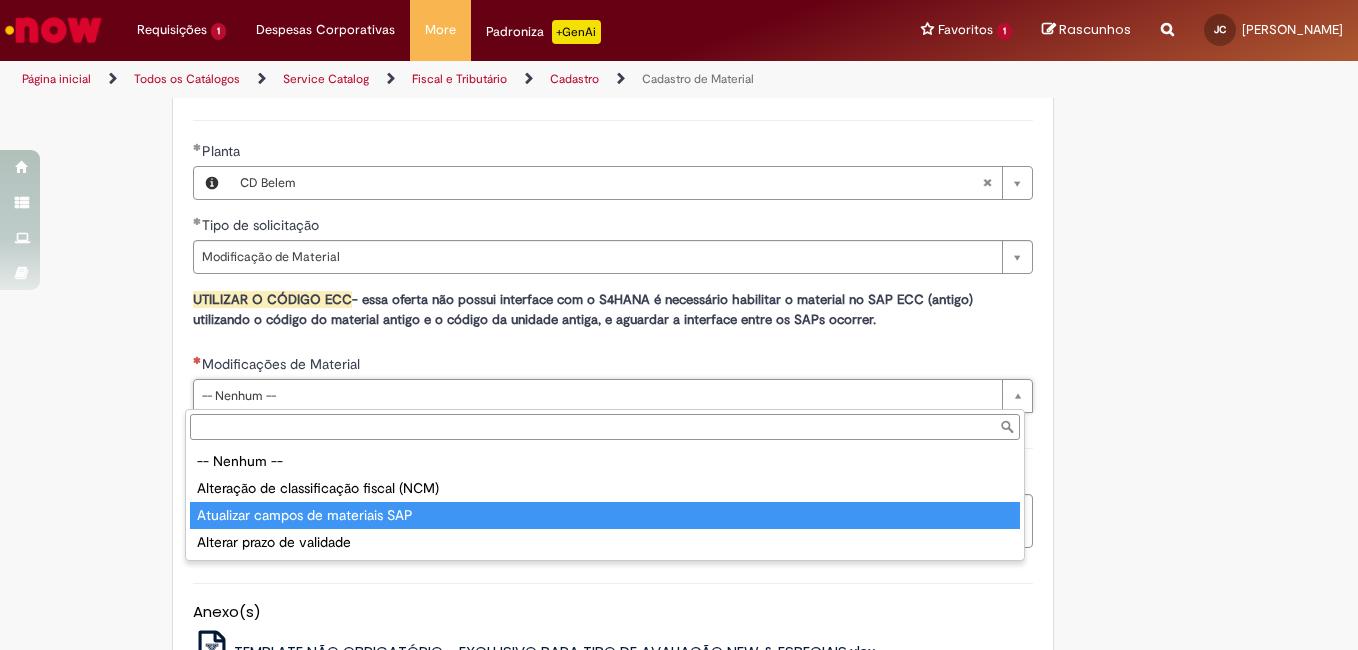 type on "**********" 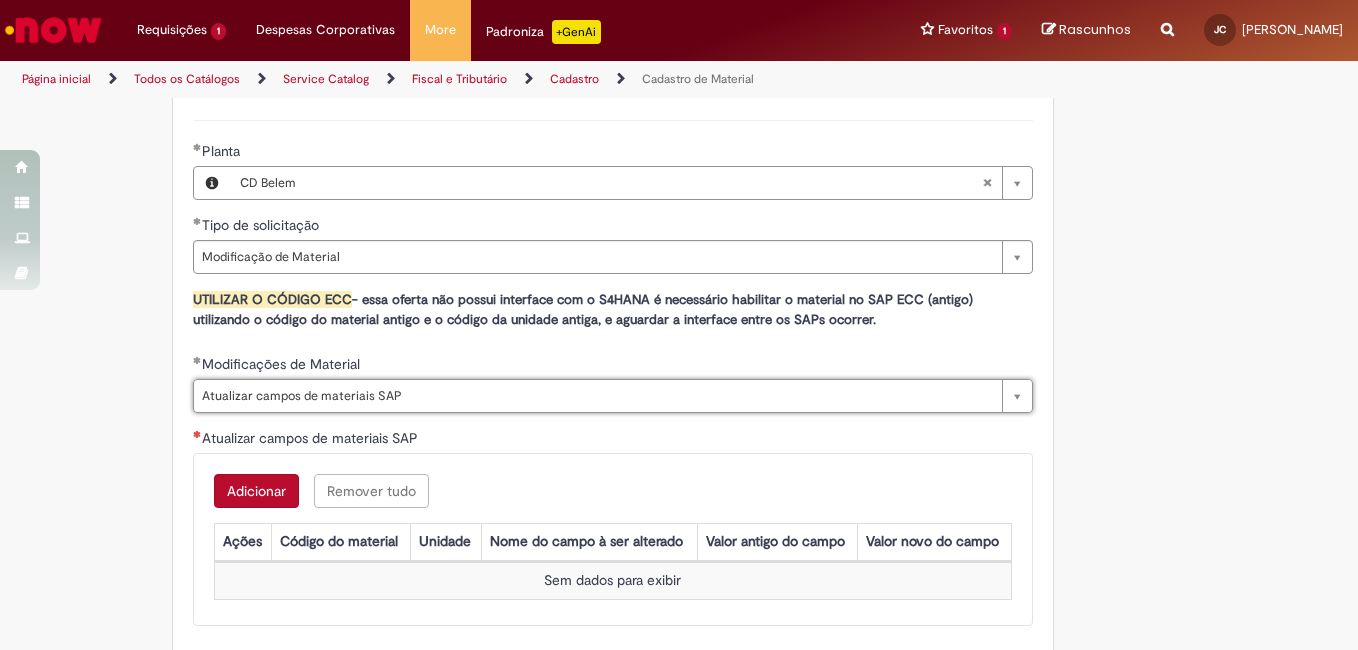 scroll, scrollTop: 1400, scrollLeft: 0, axis: vertical 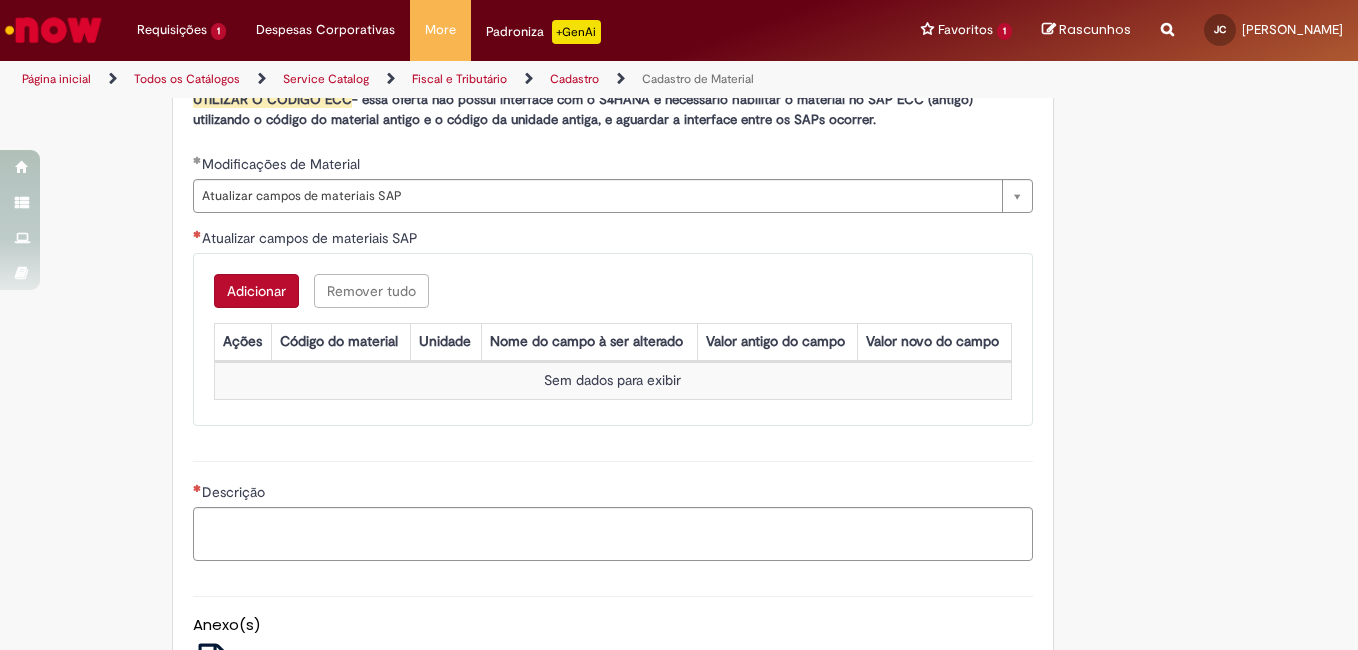 click on "Adicionar" at bounding box center [256, 291] 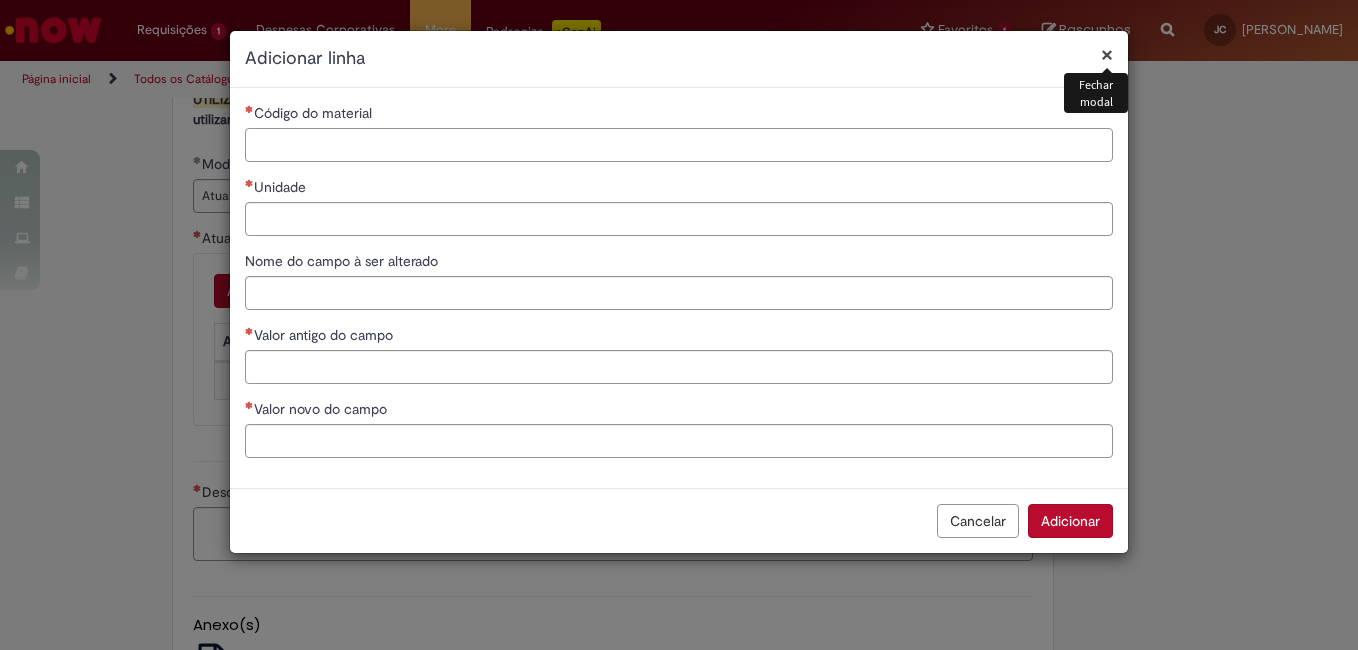 click on "Código do material" at bounding box center (679, 145) 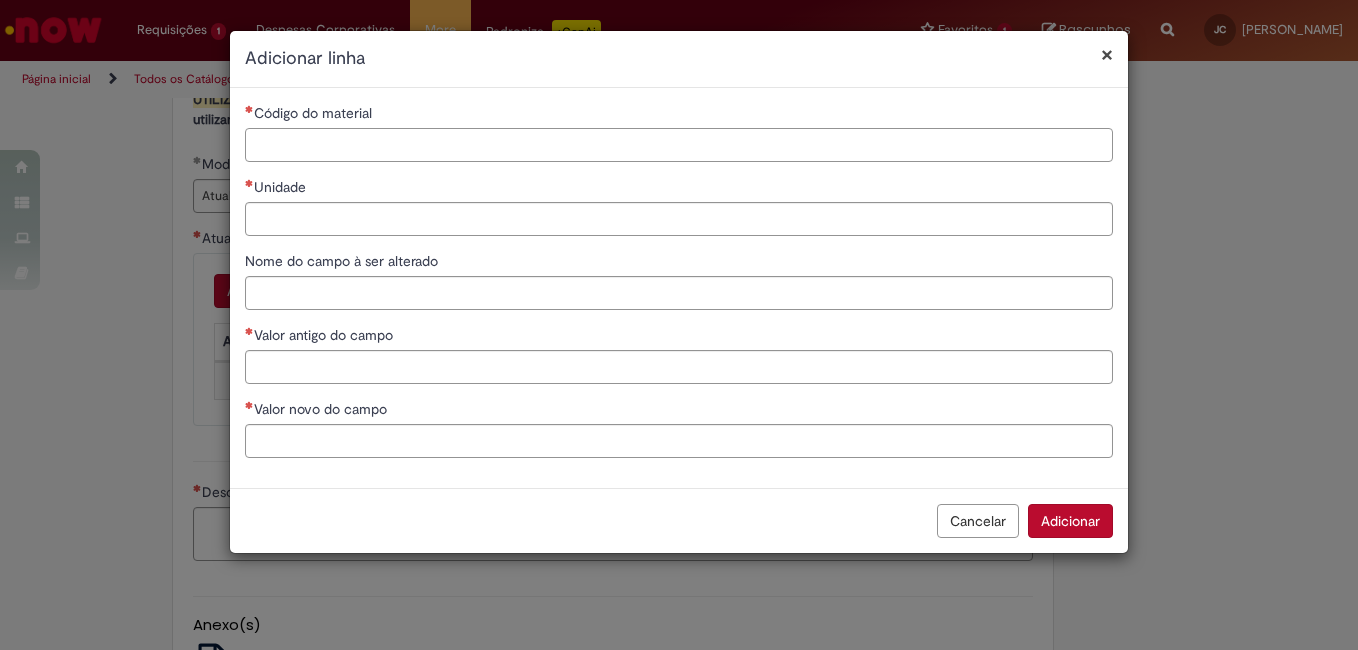 paste on "********" 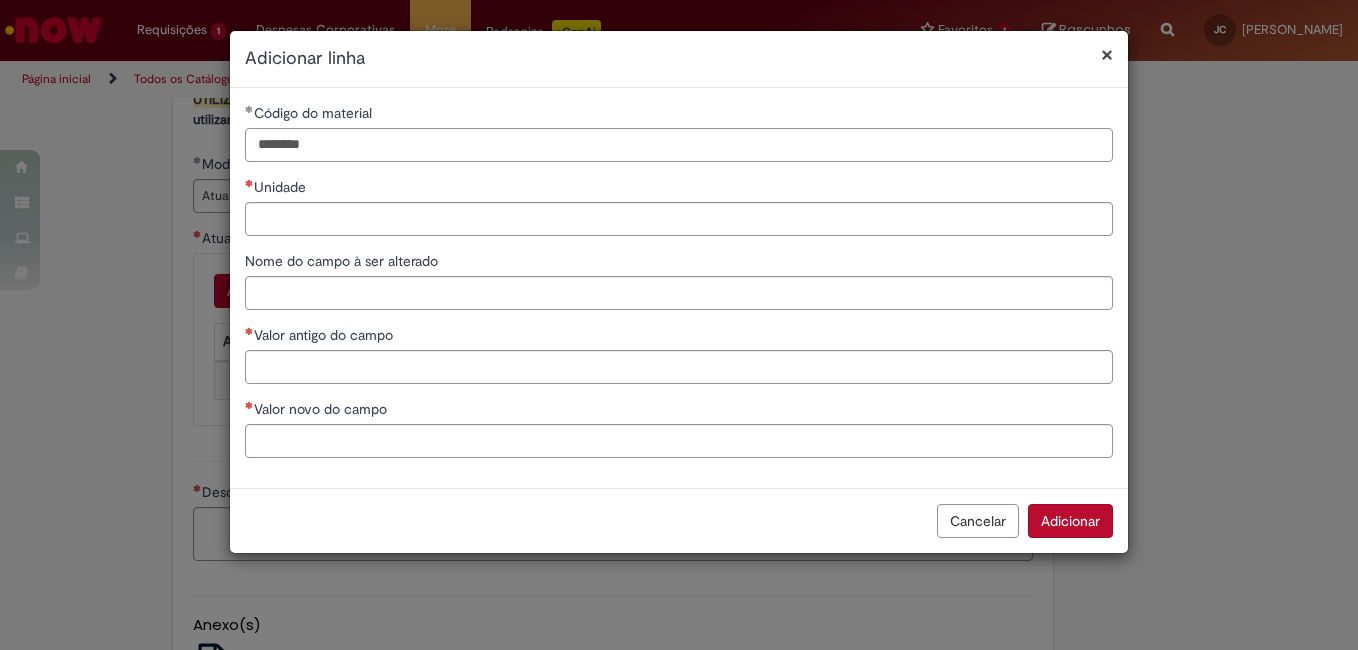 type on "********" 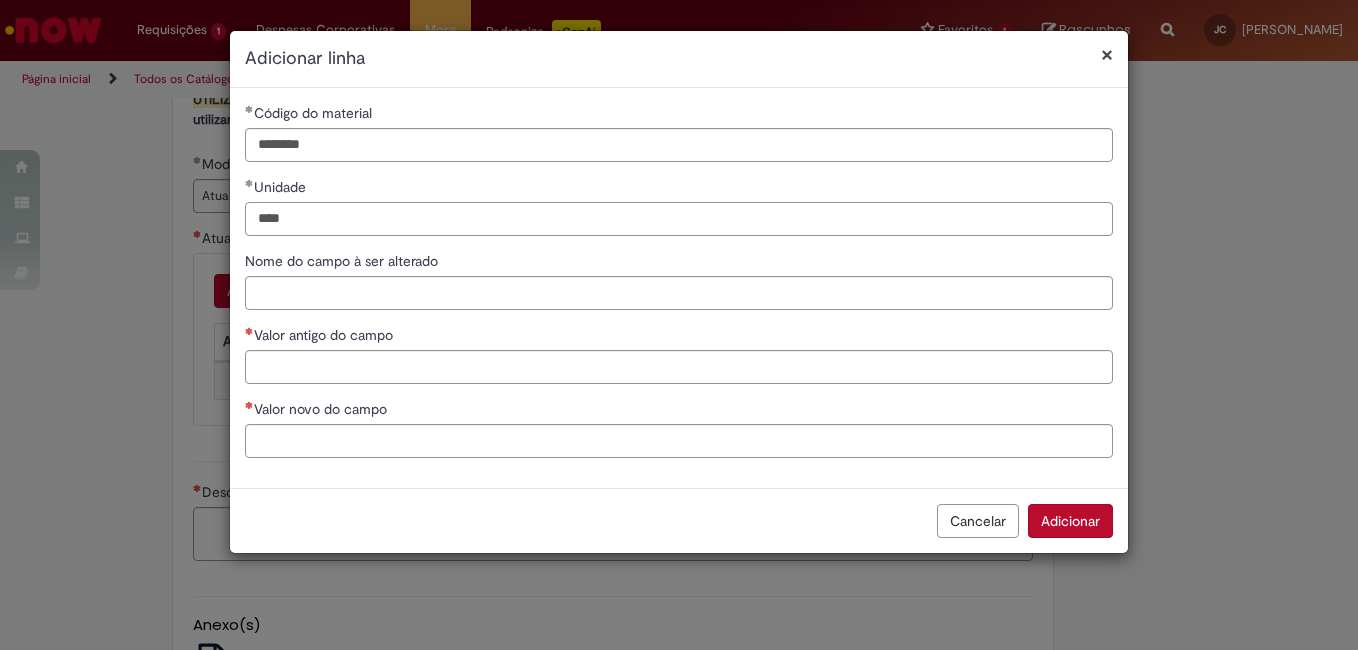 type on "****" 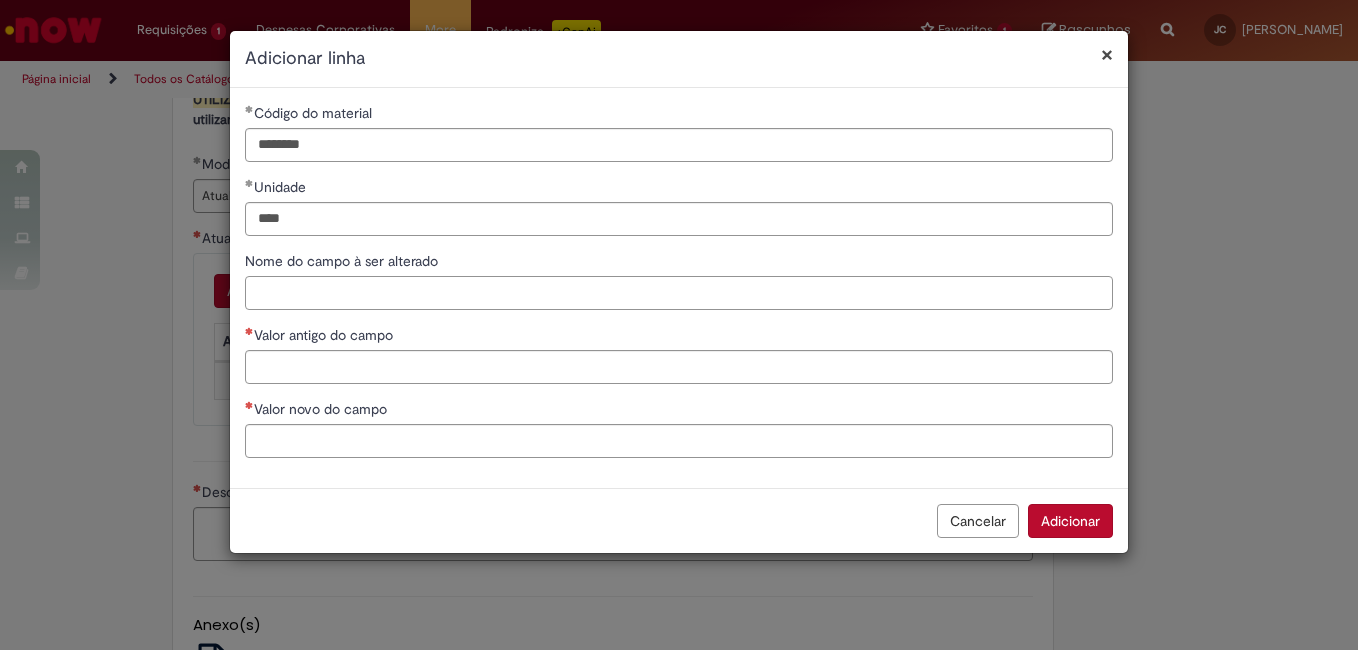type on "*" 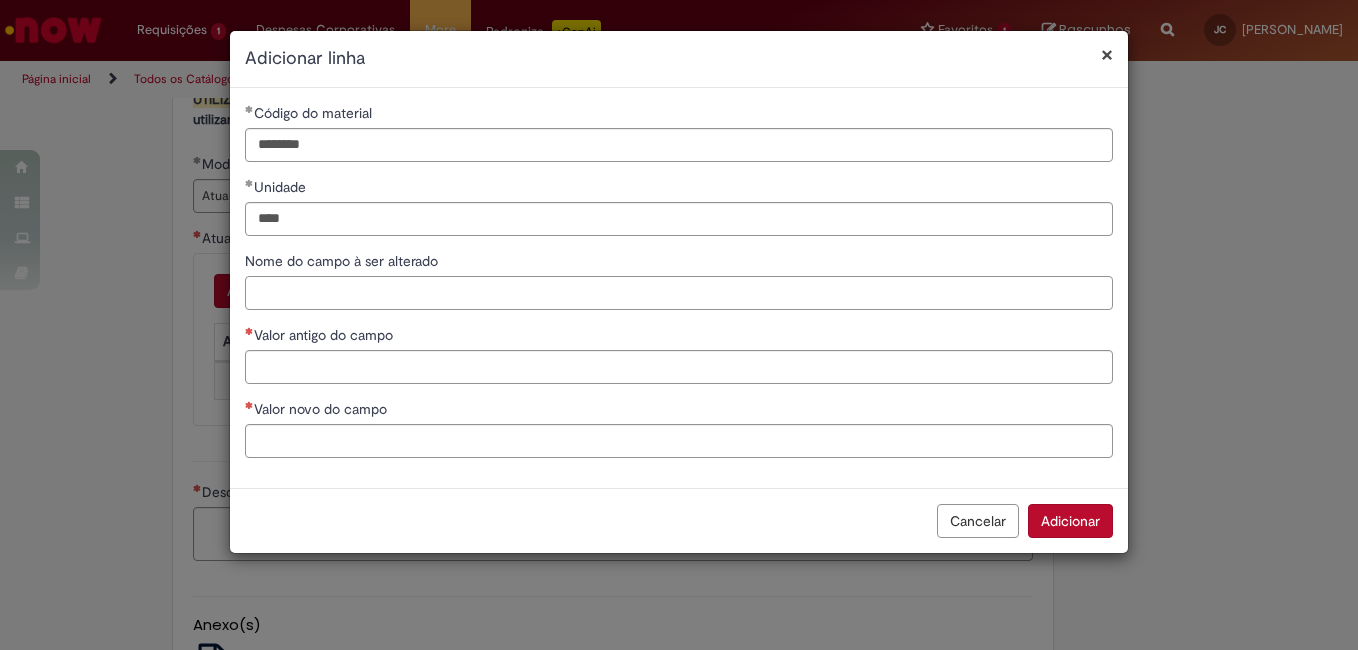 click on "Nome do campo à ser alterado" at bounding box center (679, 293) 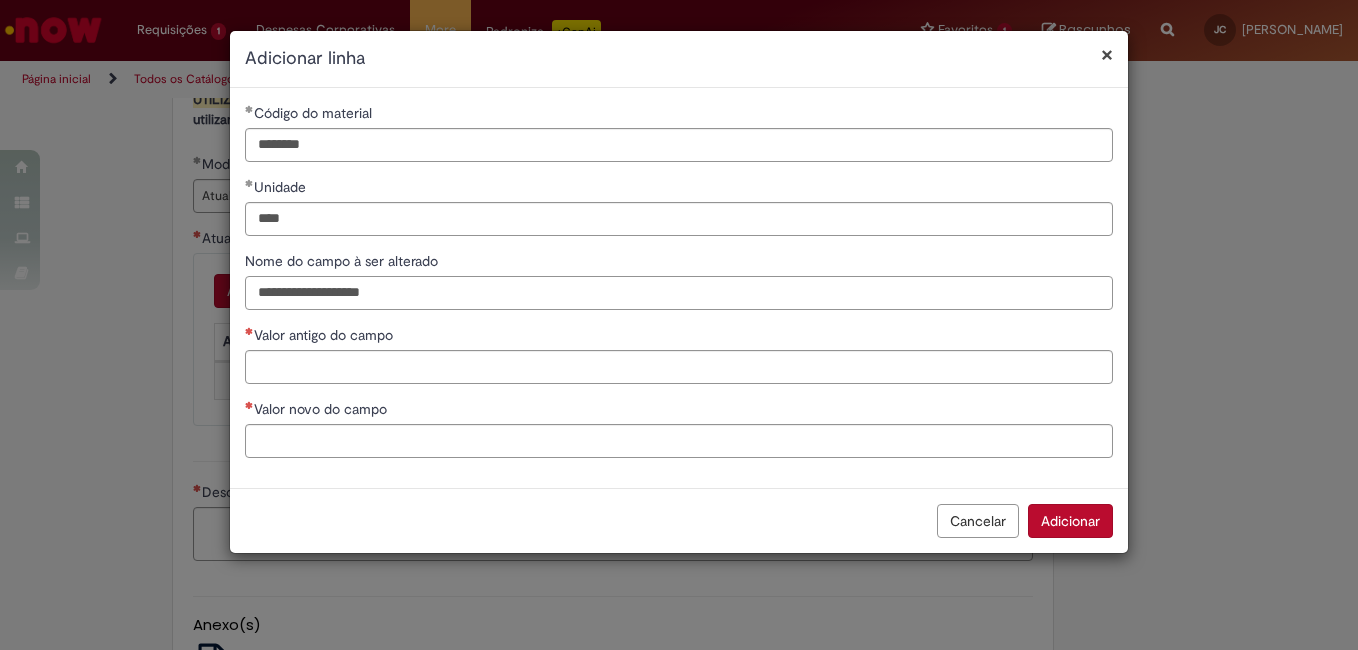type on "**********" 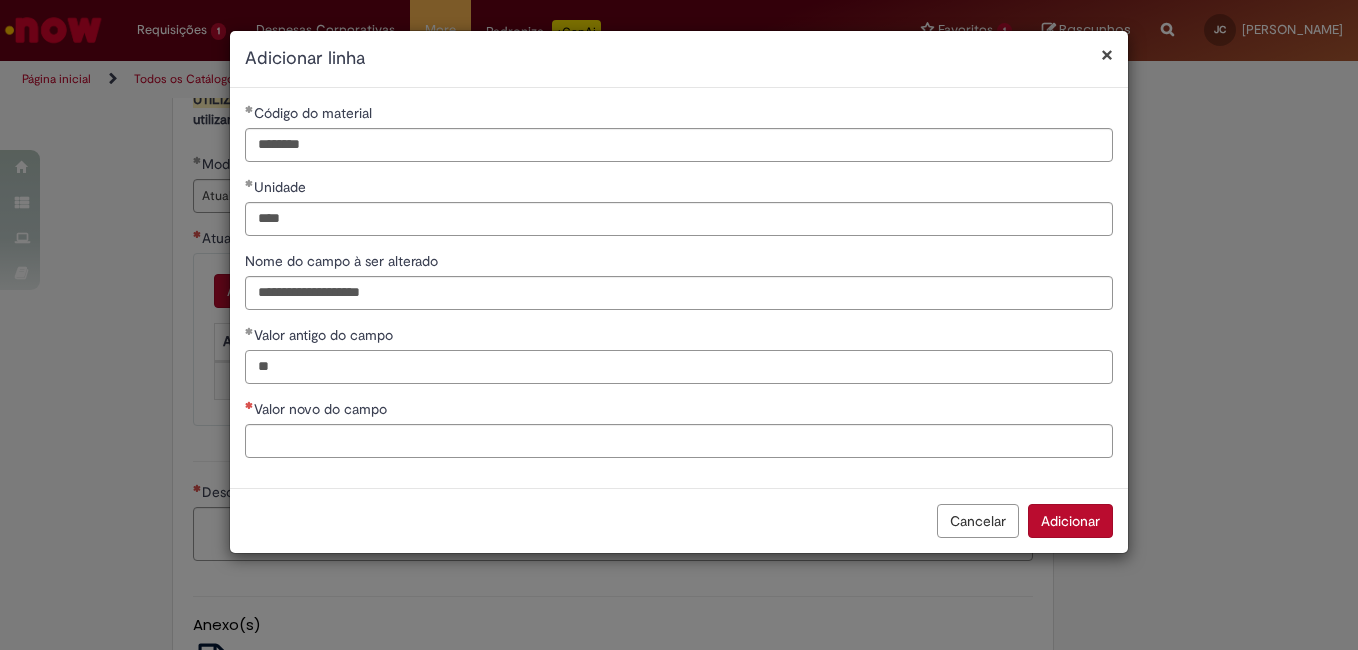 type on "**" 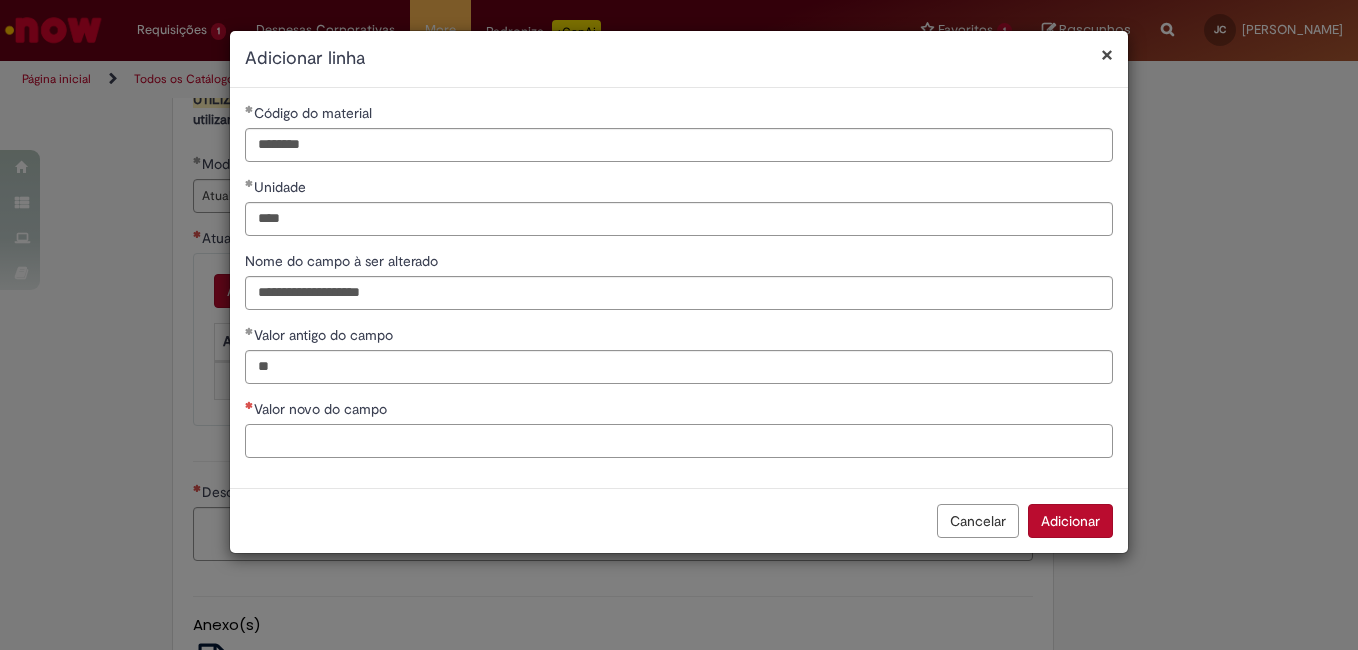 click on "Valor novo do campo" at bounding box center (679, 441) 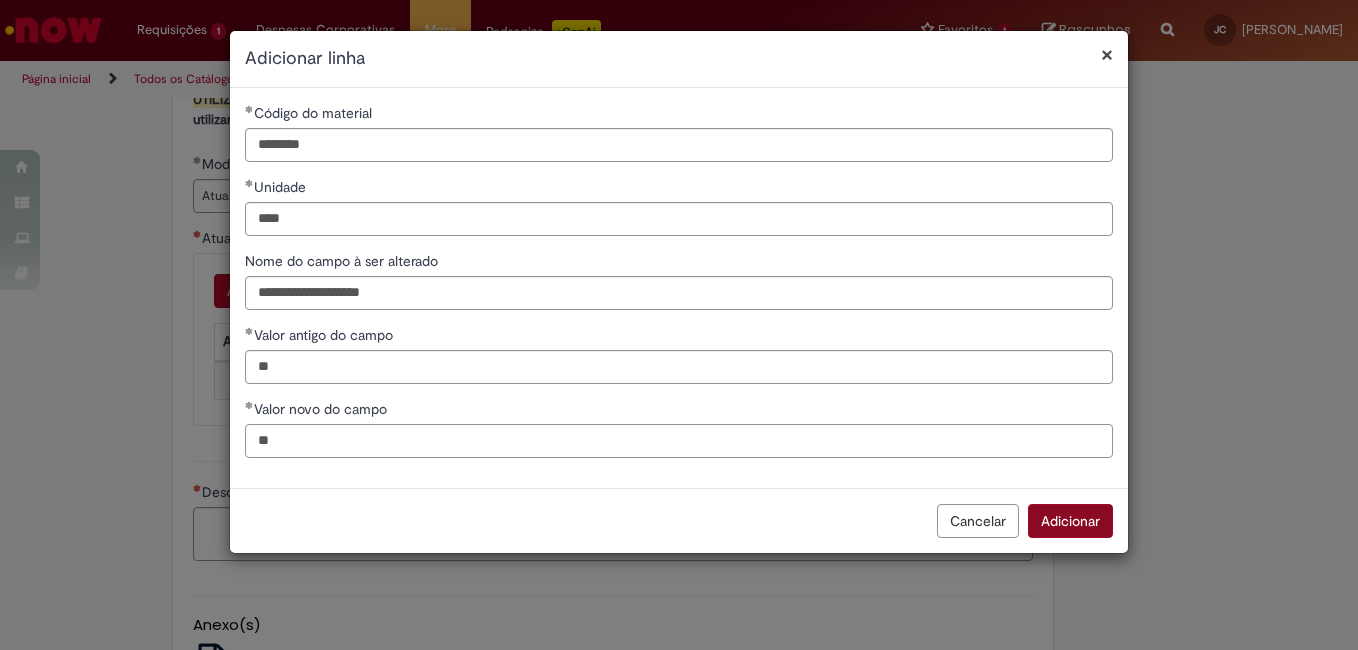 type on "**" 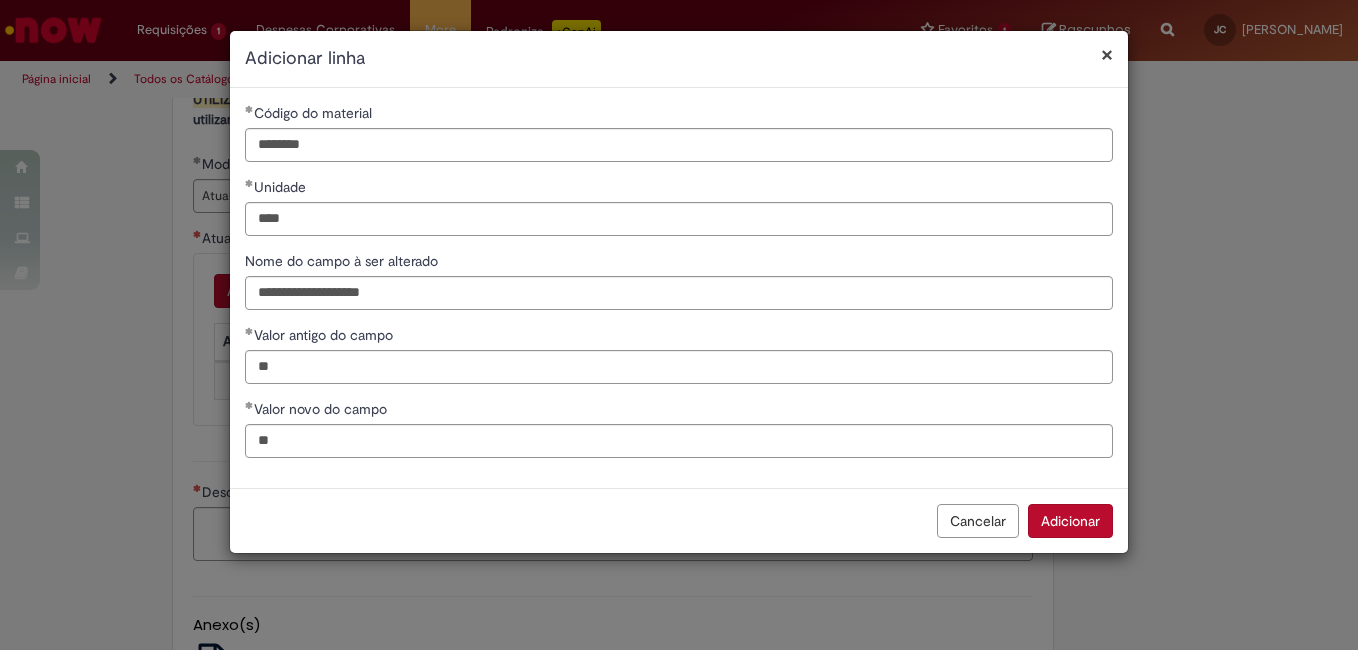 click on "Adicionar" at bounding box center (1070, 521) 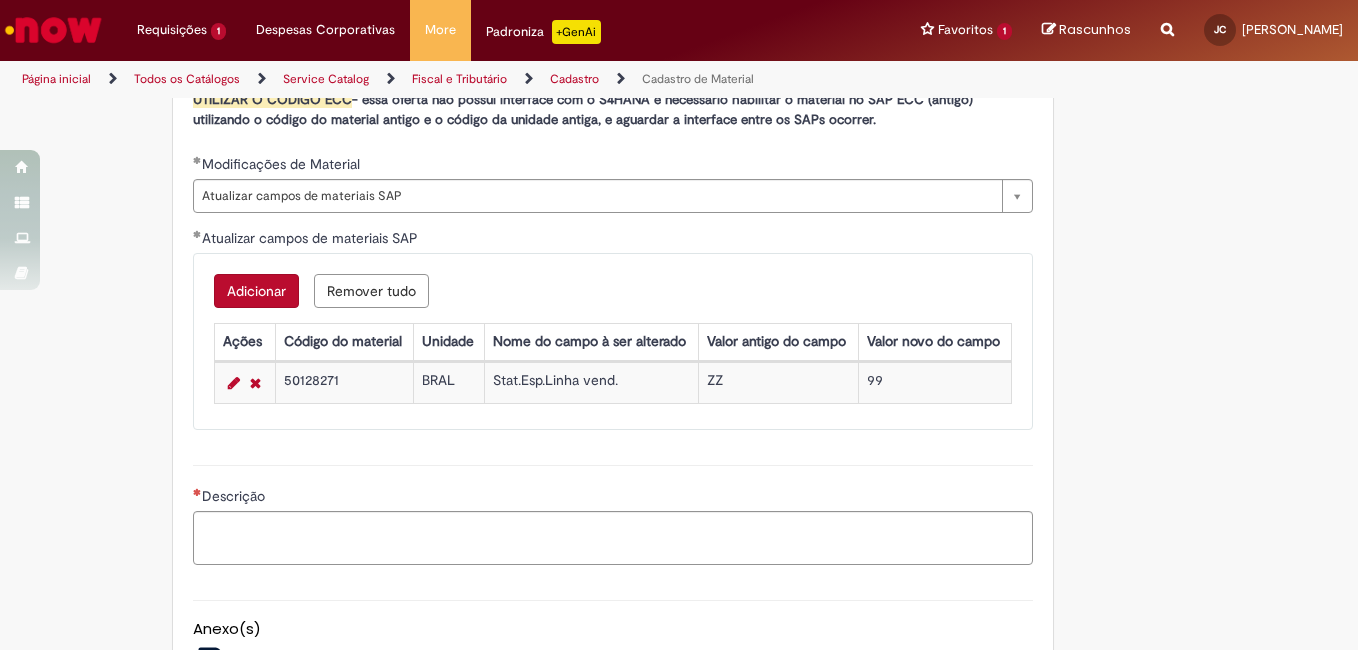 type 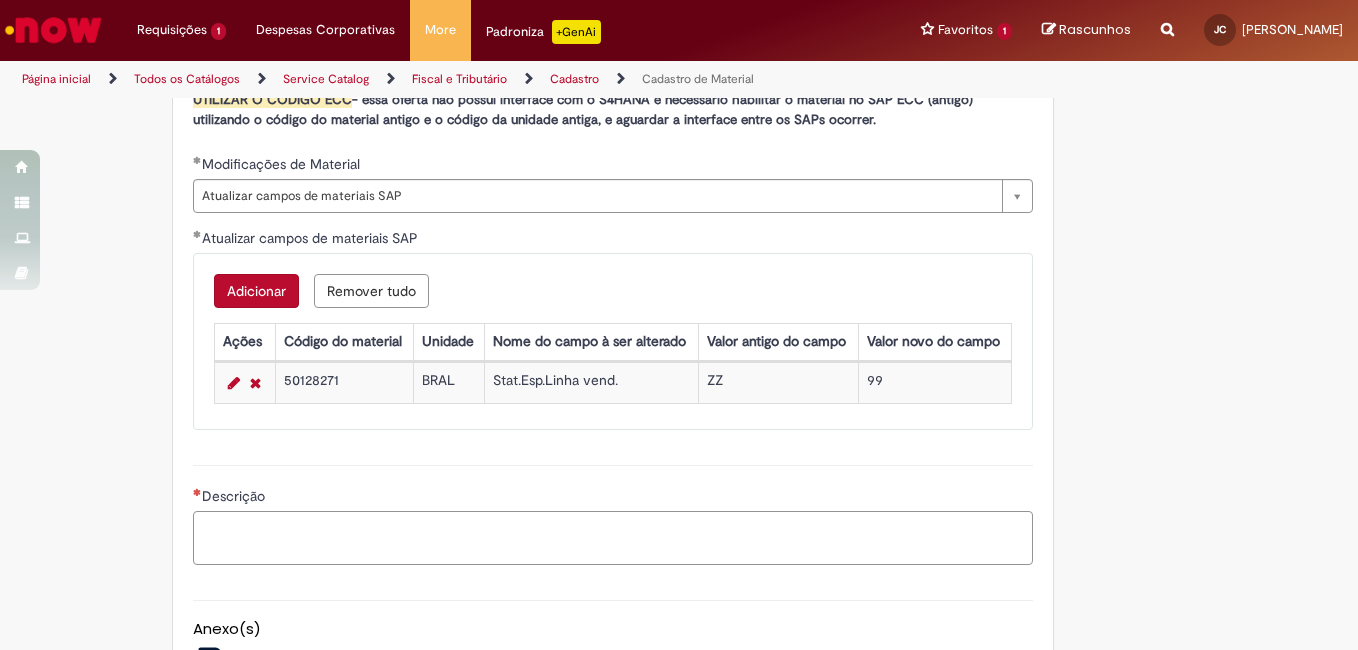 click on "Descrição" at bounding box center (613, 538) 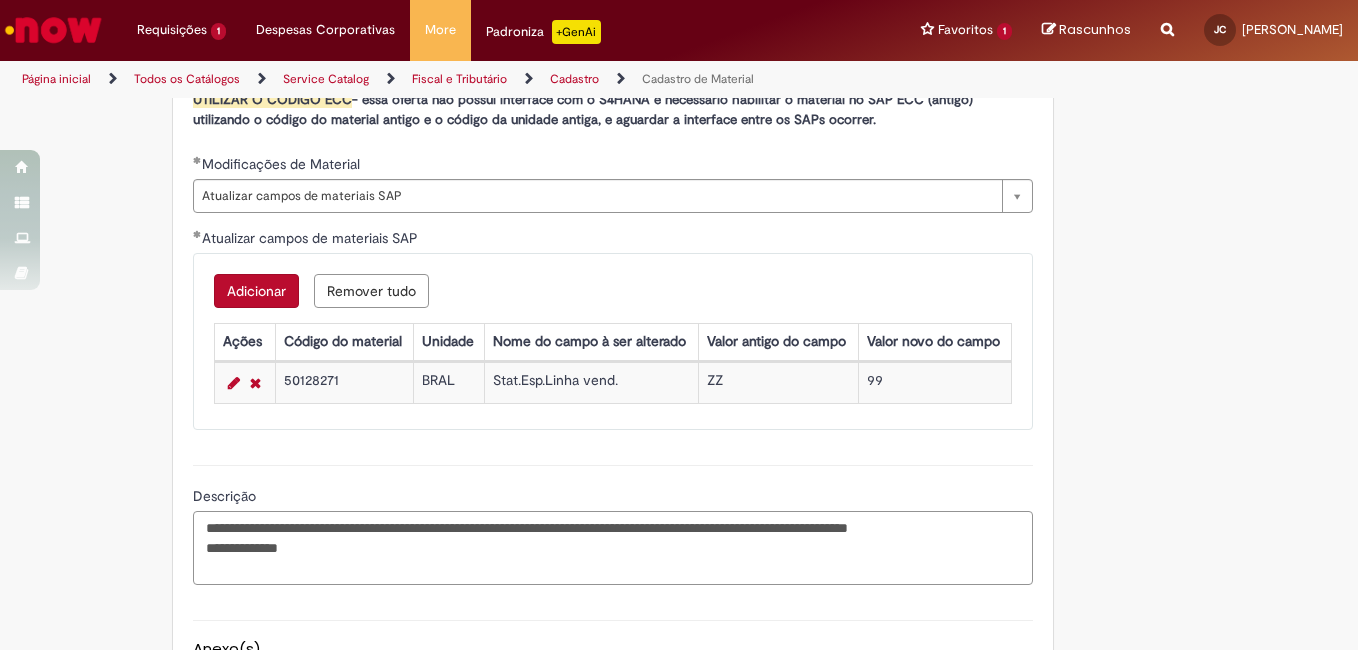 paste on "*********" 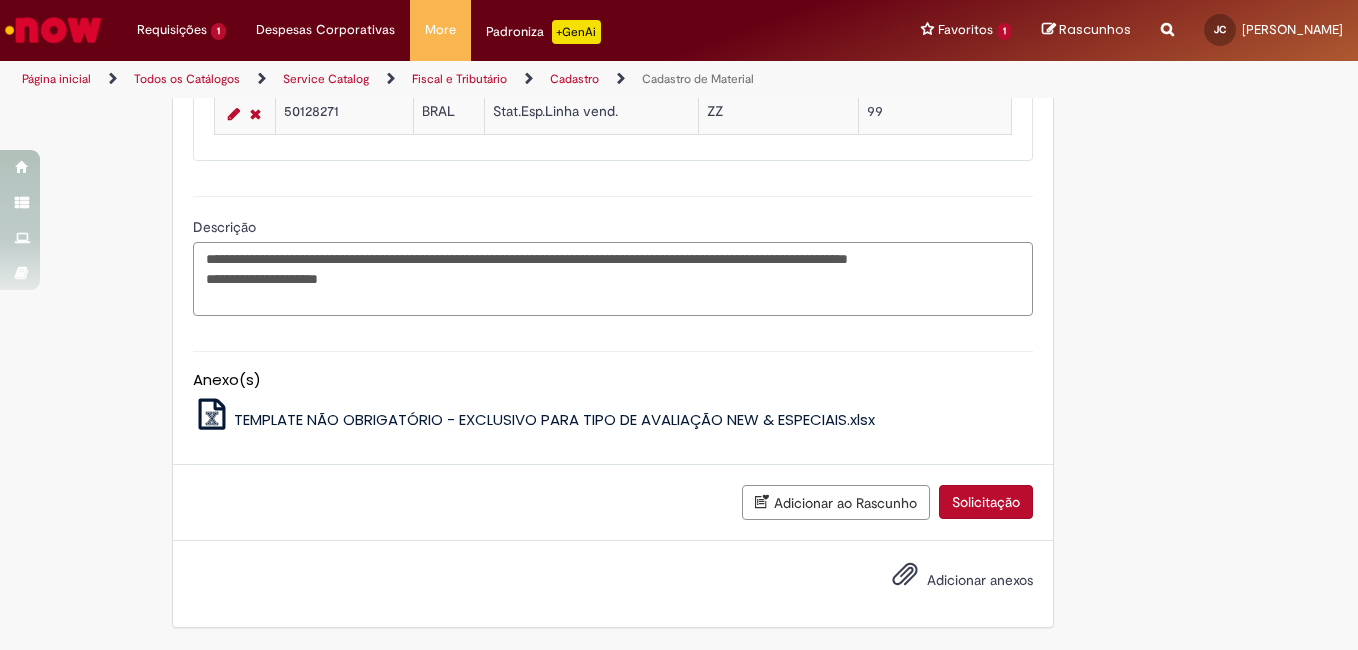 scroll, scrollTop: 1369, scrollLeft: 0, axis: vertical 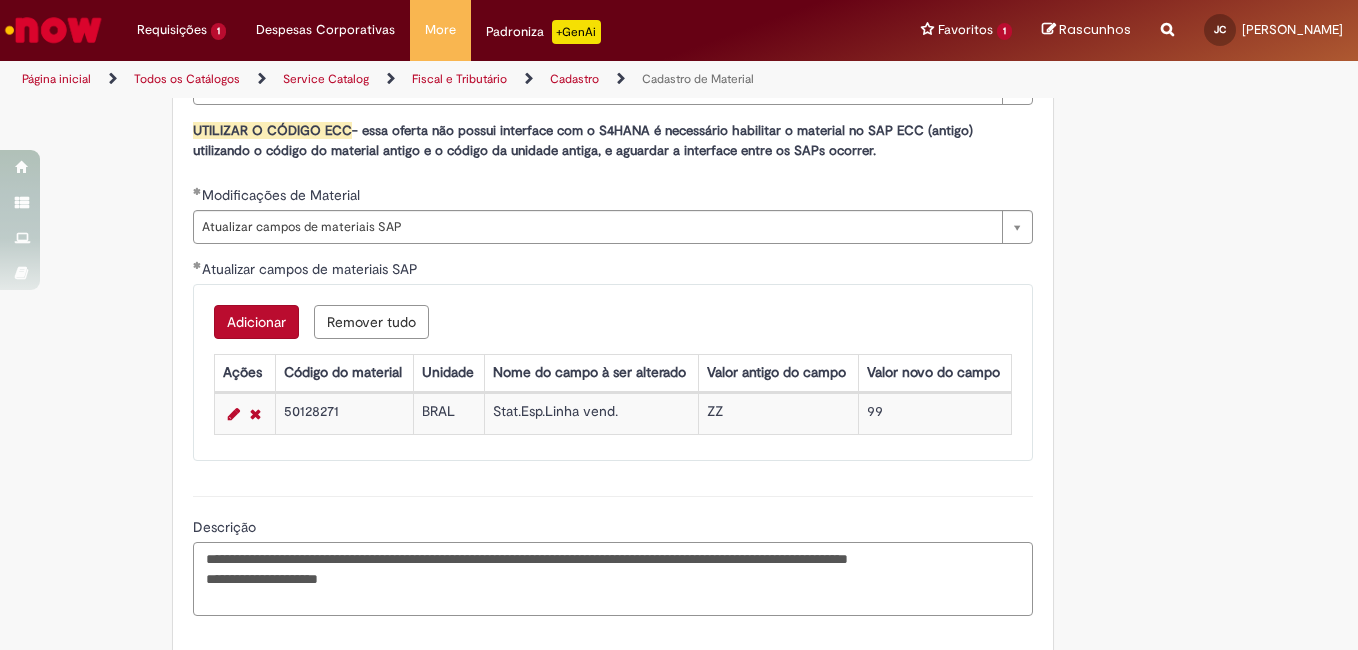 type on "**********" 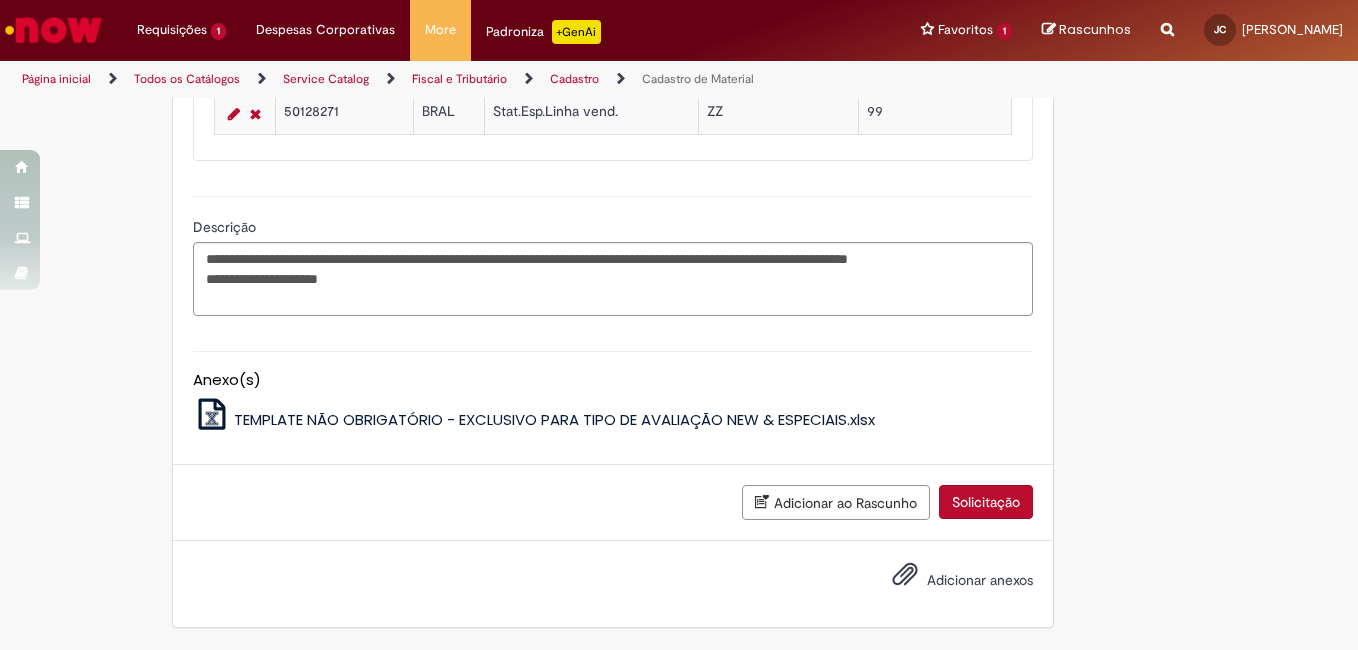 click on "Solicitação" at bounding box center [986, 502] 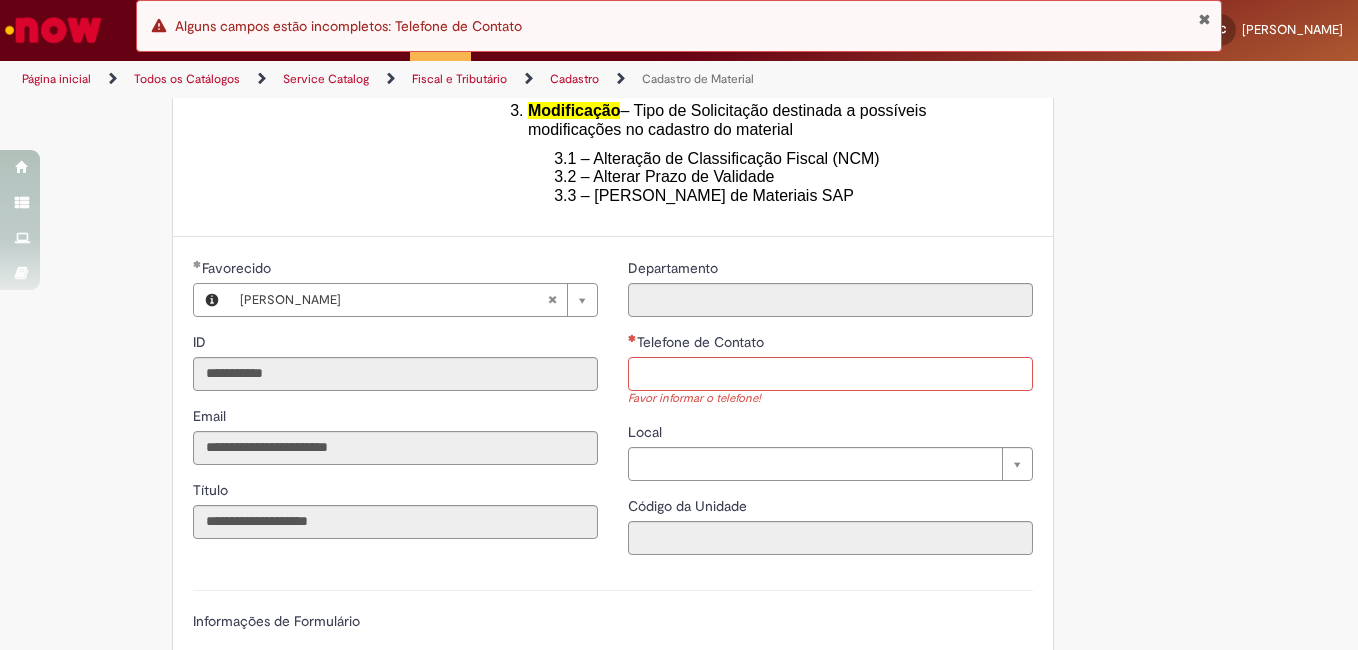 click on "Telefone de Contato" at bounding box center [830, 374] 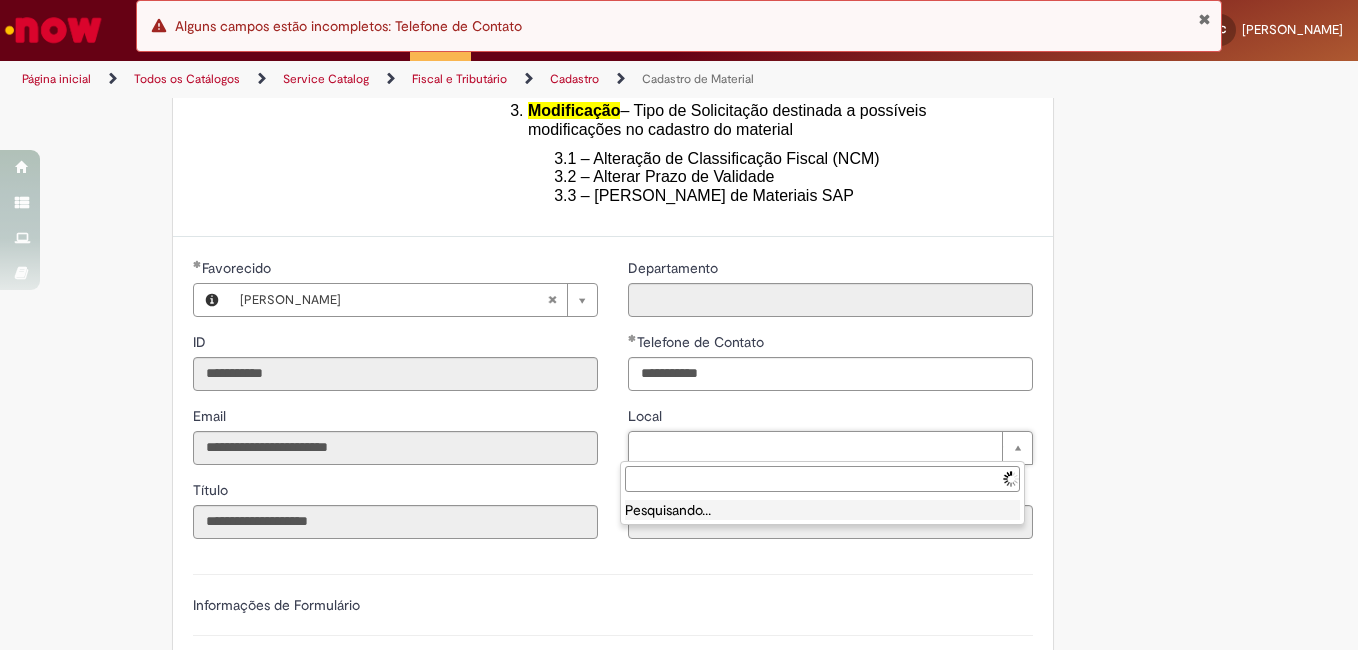 type on "**********" 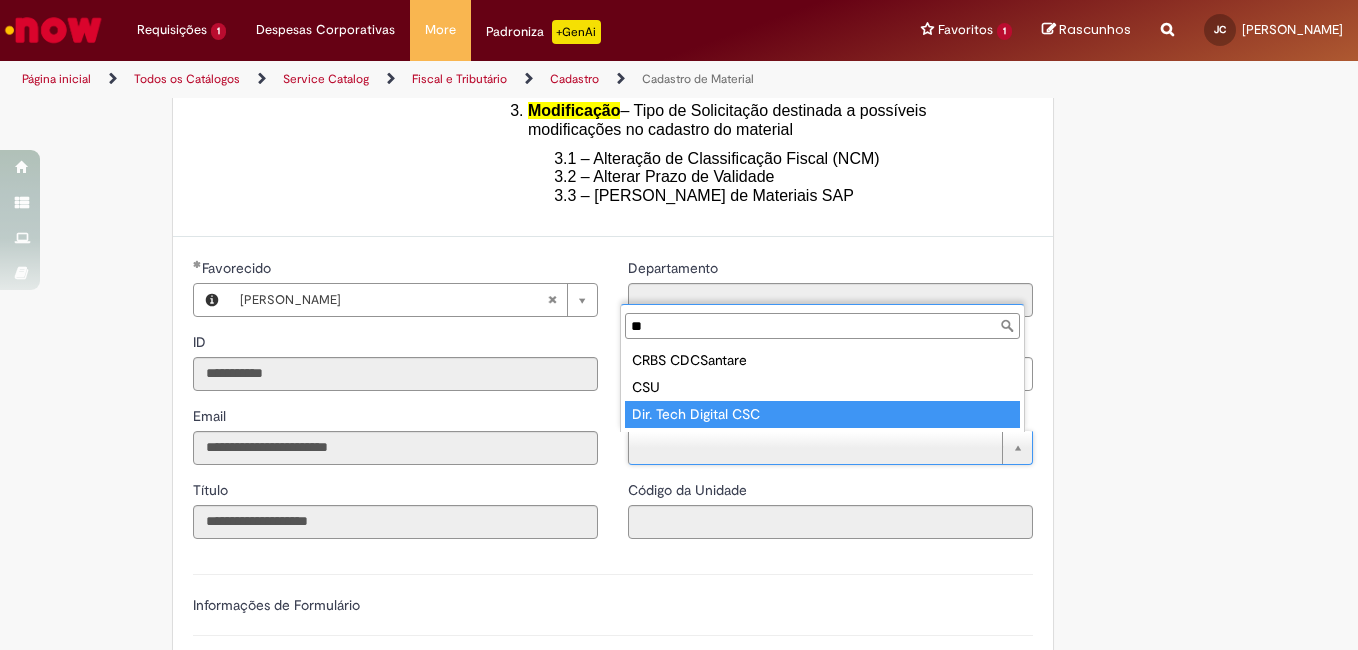 scroll, scrollTop: 0, scrollLeft: 0, axis: both 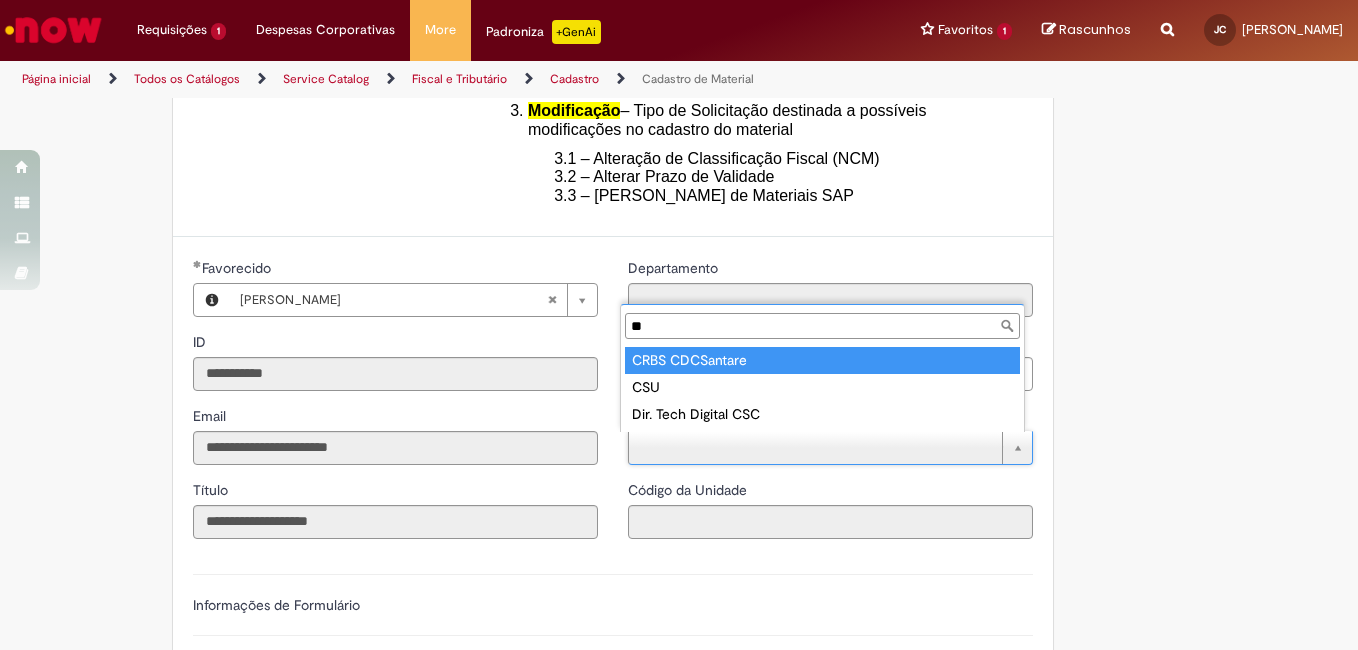 type on "*" 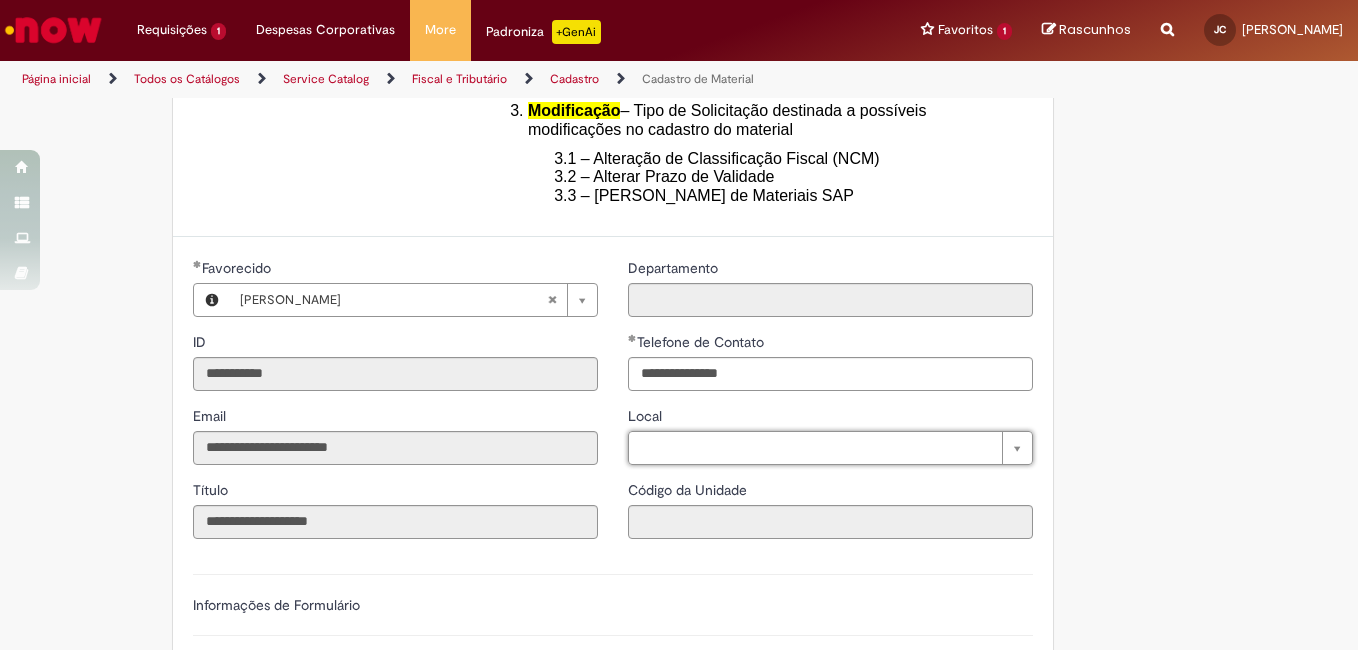type on "*" 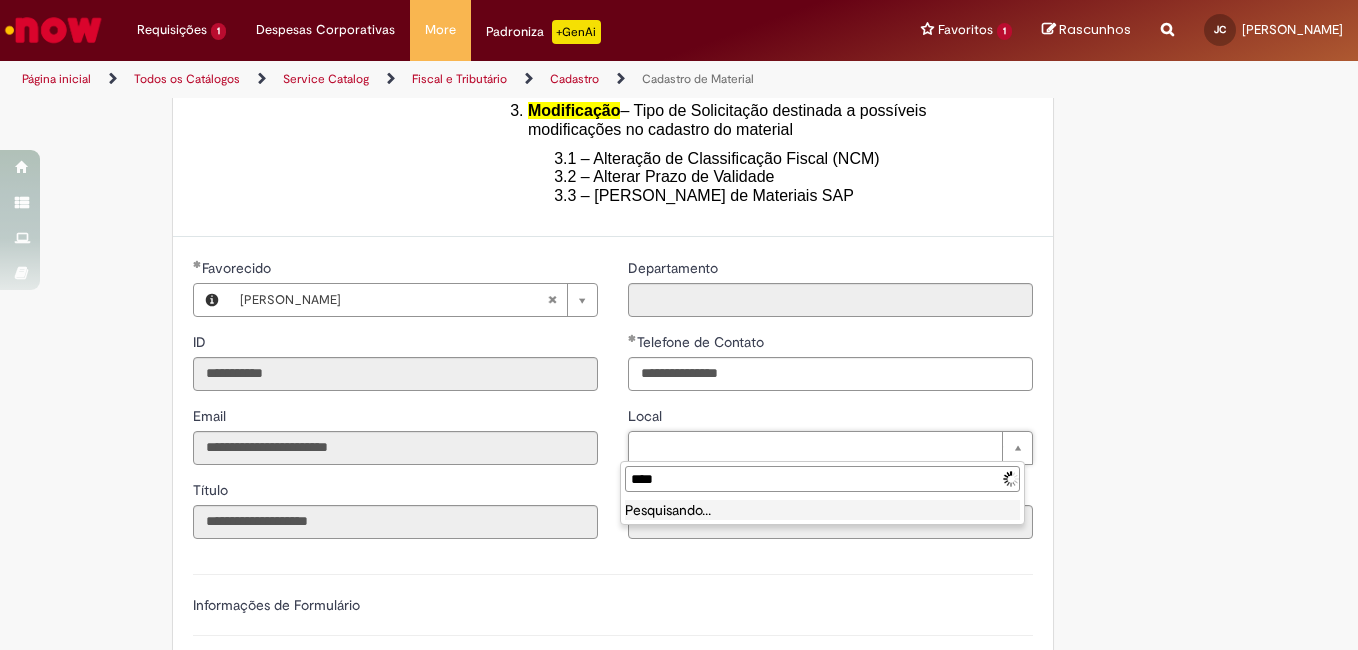 type on "*****" 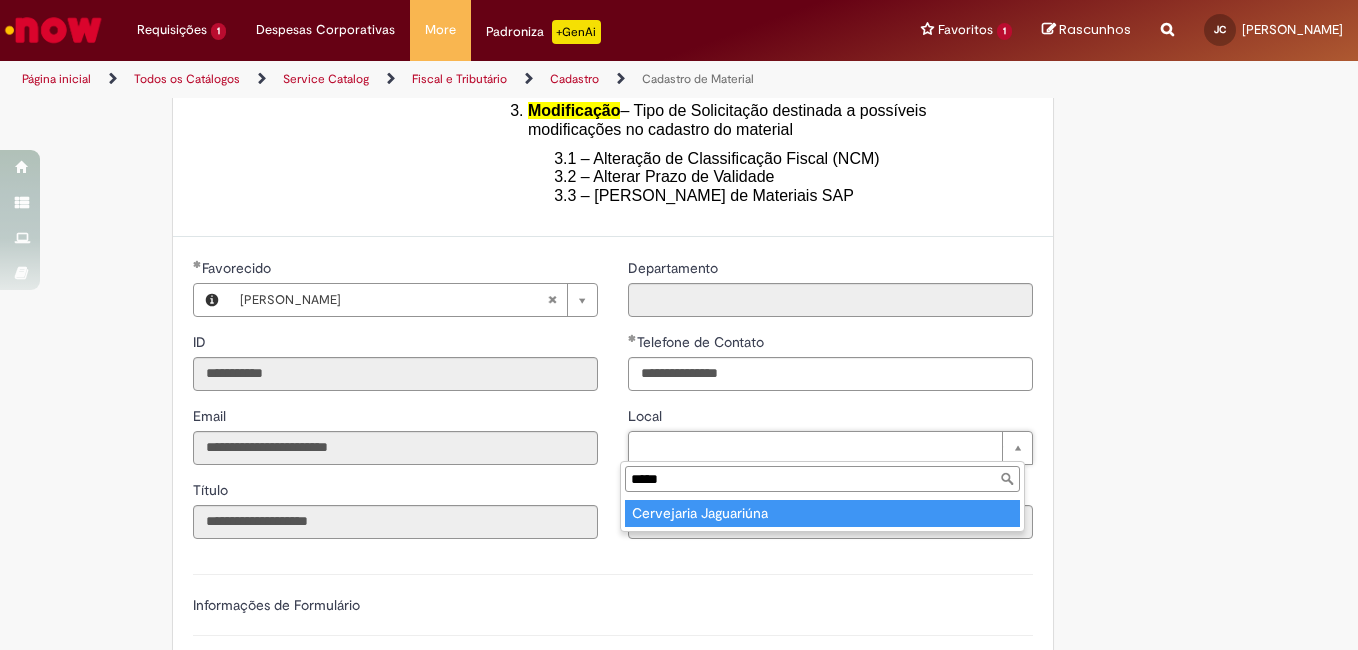 type on "**********" 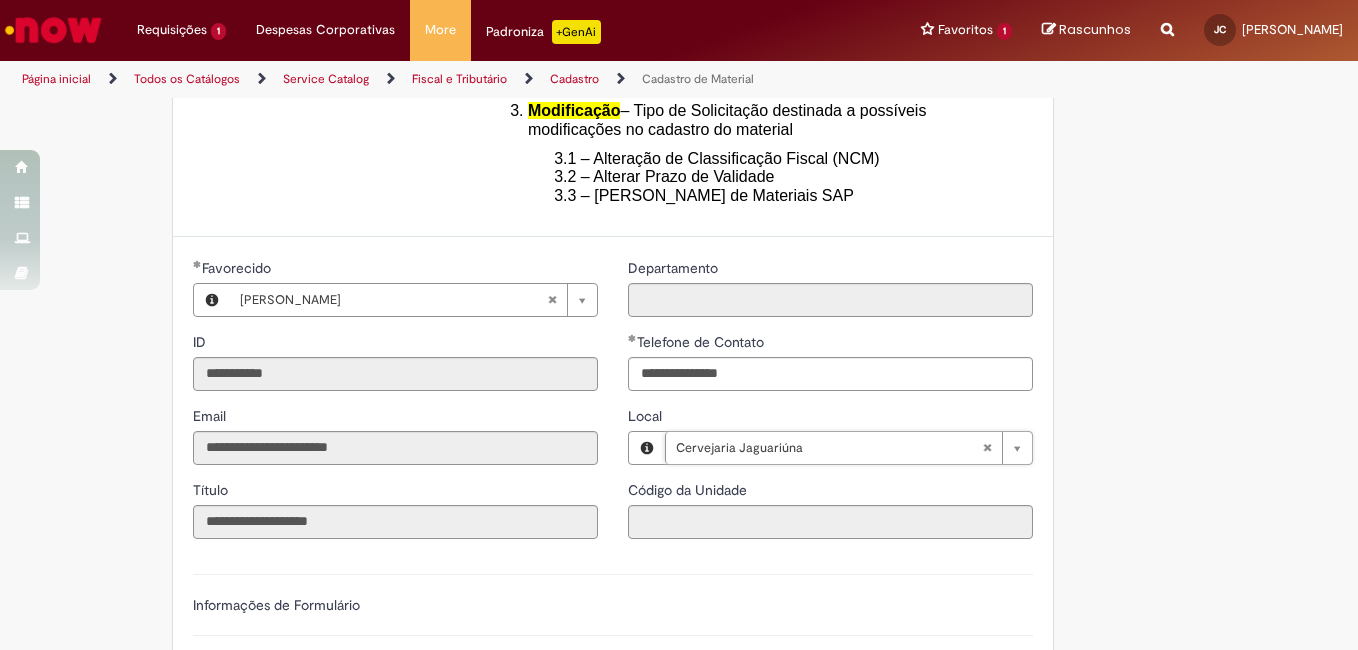type on "****" 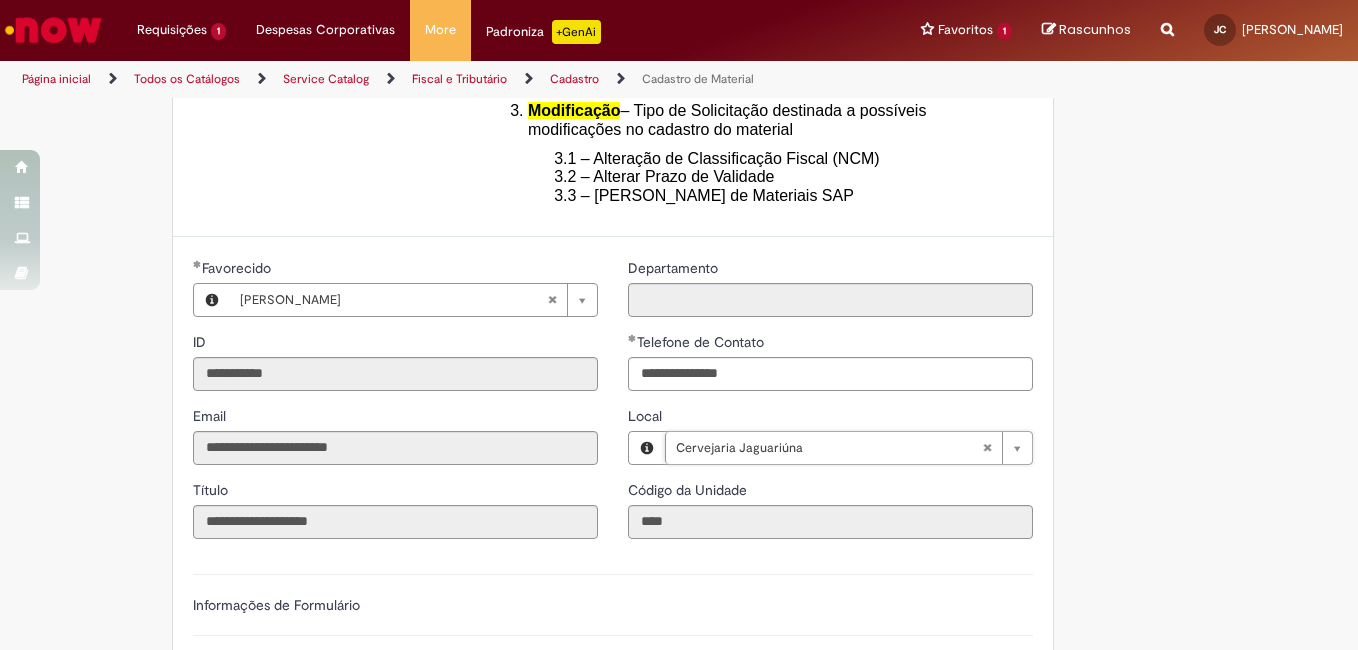 click on "Adicionar a Favoritos
Cadastro de Material
Oferta destinada à solicitações relacionadas ao cadastro de materiais.
Criação de Material  – Tipo de Solicitação destinada para criação de novos códigos dos materiais abaixo:       1.1 – Embalagem Retornável (Ativo de Giro)       1.2 – Embalagem Não Retornável        1.3 – Matéria prima       1.4 – Marketing       1.5 – Cadastro de Protótipo CIT (Cadastro exclusivo do CIT)
Habilitação  – Tipo de Solicitação destinada a Habilitação dos Materiais       2.1 – Habilitação de Material       2.2 - Habilitar Tipo de Avaliação New & Especiais
ATENÇÃO CÓDIGO ECC!   Para solicitação de  HABILITAÇÃO DE MATERIAL  É NECESSÁRIO INFORMAR O CÓDIGO DO  MATERIAL E UNIDADE DO  ECC
NÃO  ocorre.
ATENÇÃO INTERFACE!
Modificação" at bounding box center [679, 532] 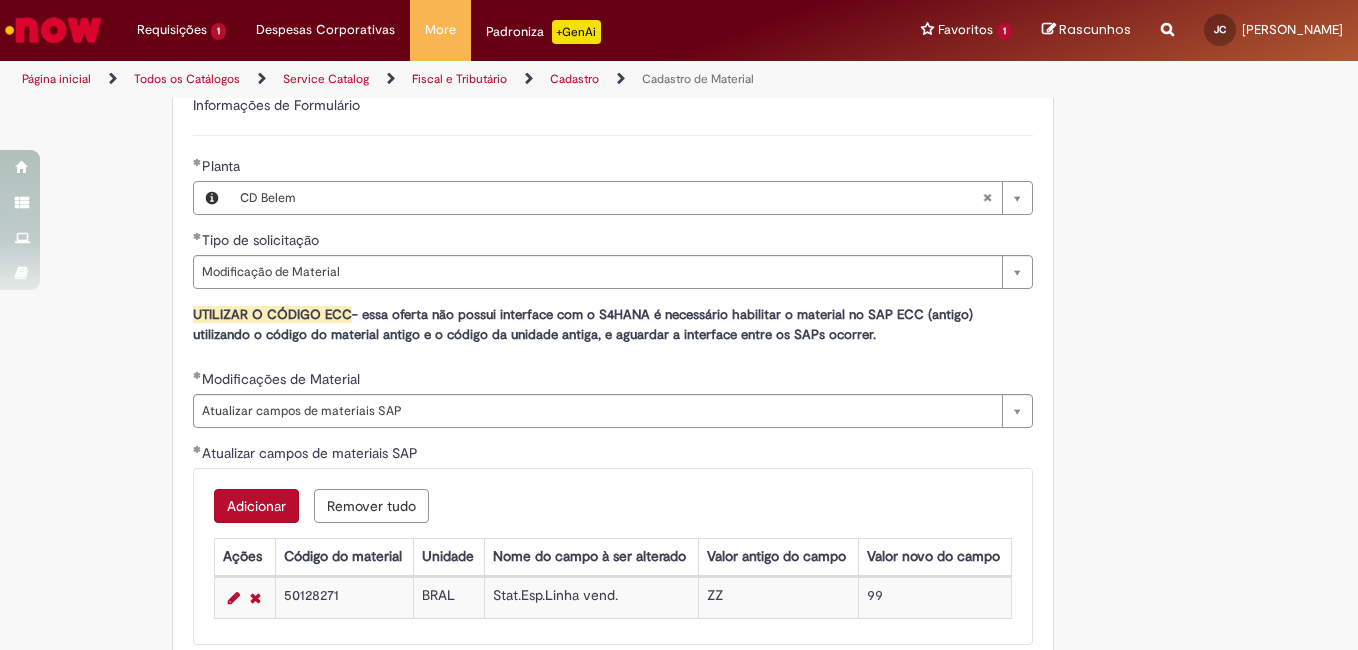 scroll, scrollTop: 1569, scrollLeft: 0, axis: vertical 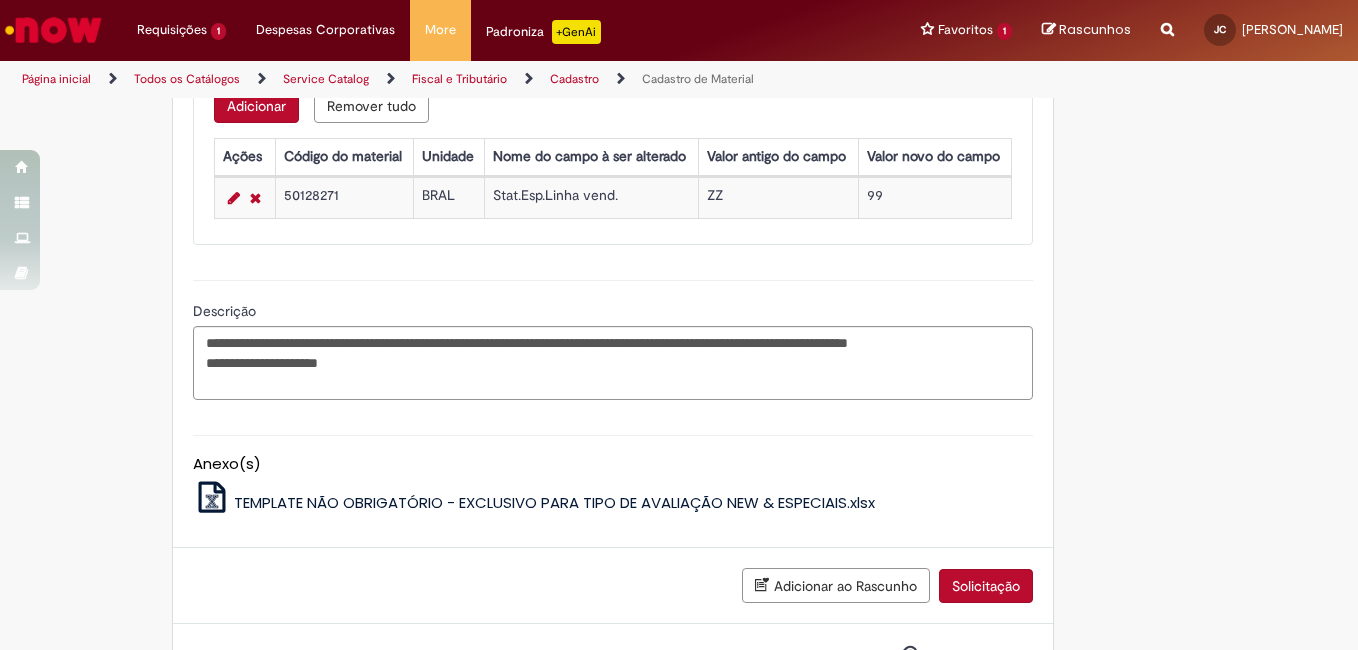click on "Solicitação" at bounding box center [986, 586] 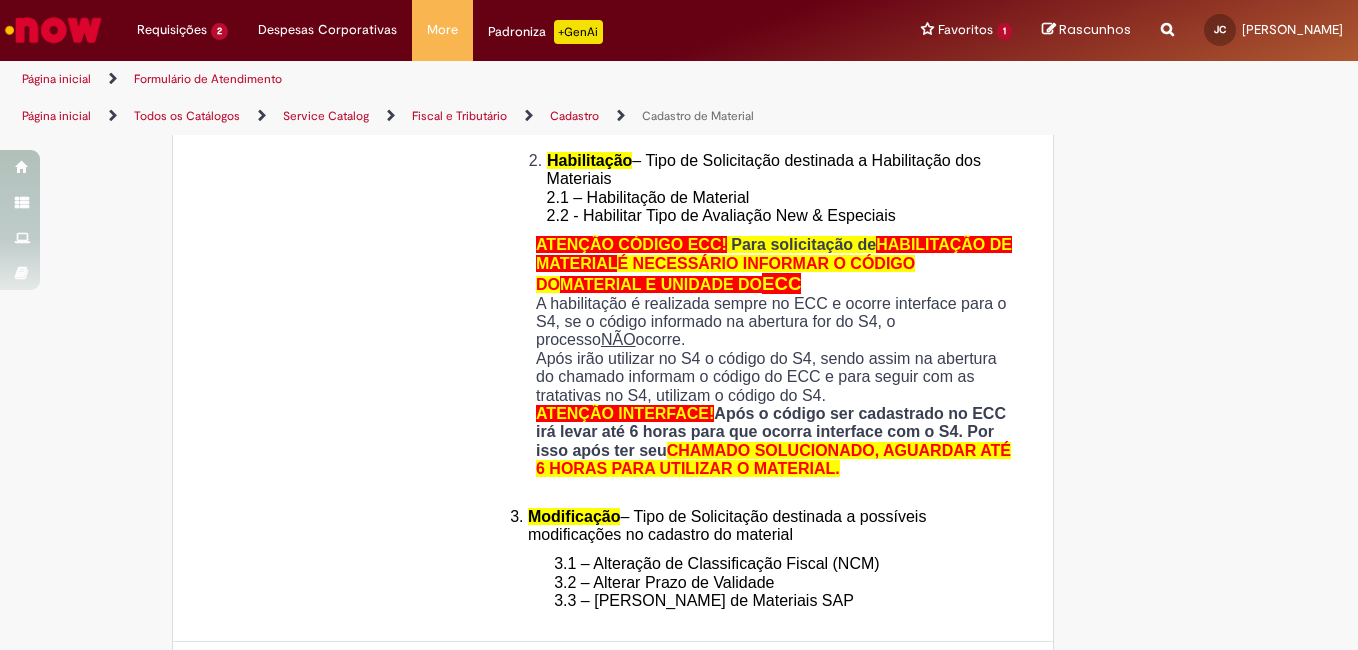scroll, scrollTop: 0, scrollLeft: 0, axis: both 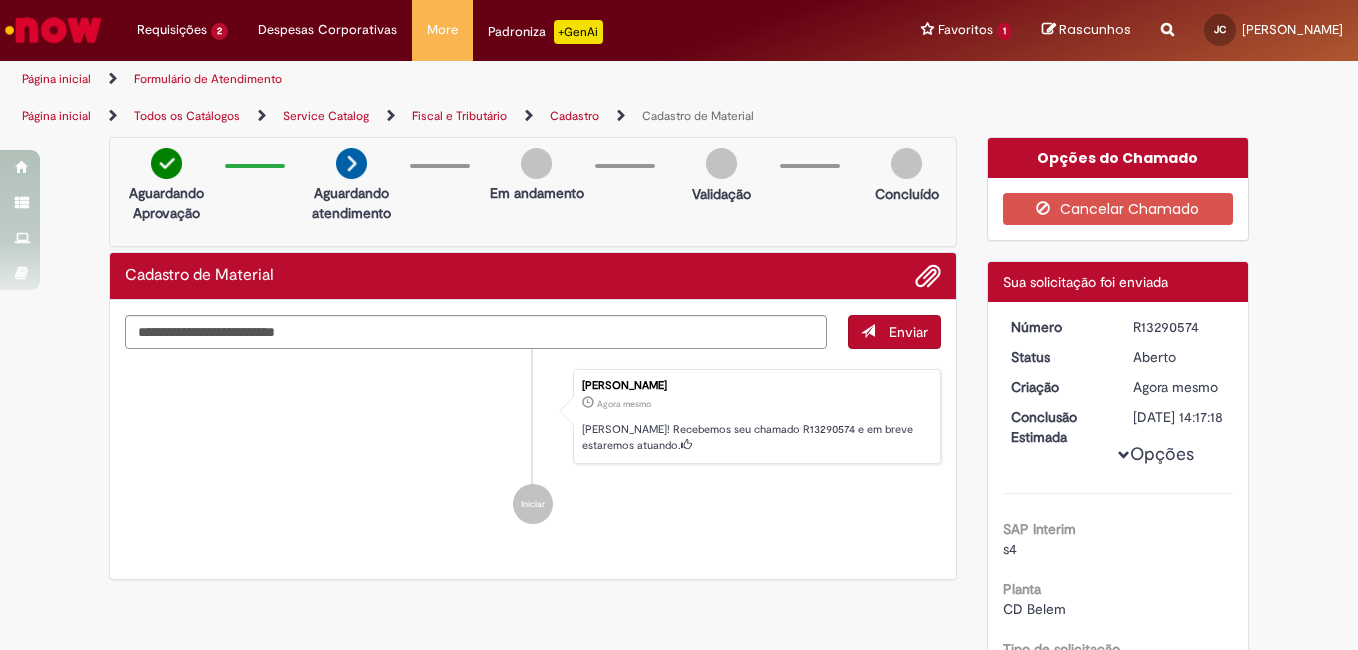 drag, startPoint x: 1188, startPoint y: 329, endPoint x: 1126, endPoint y: 322, distance: 62.39391 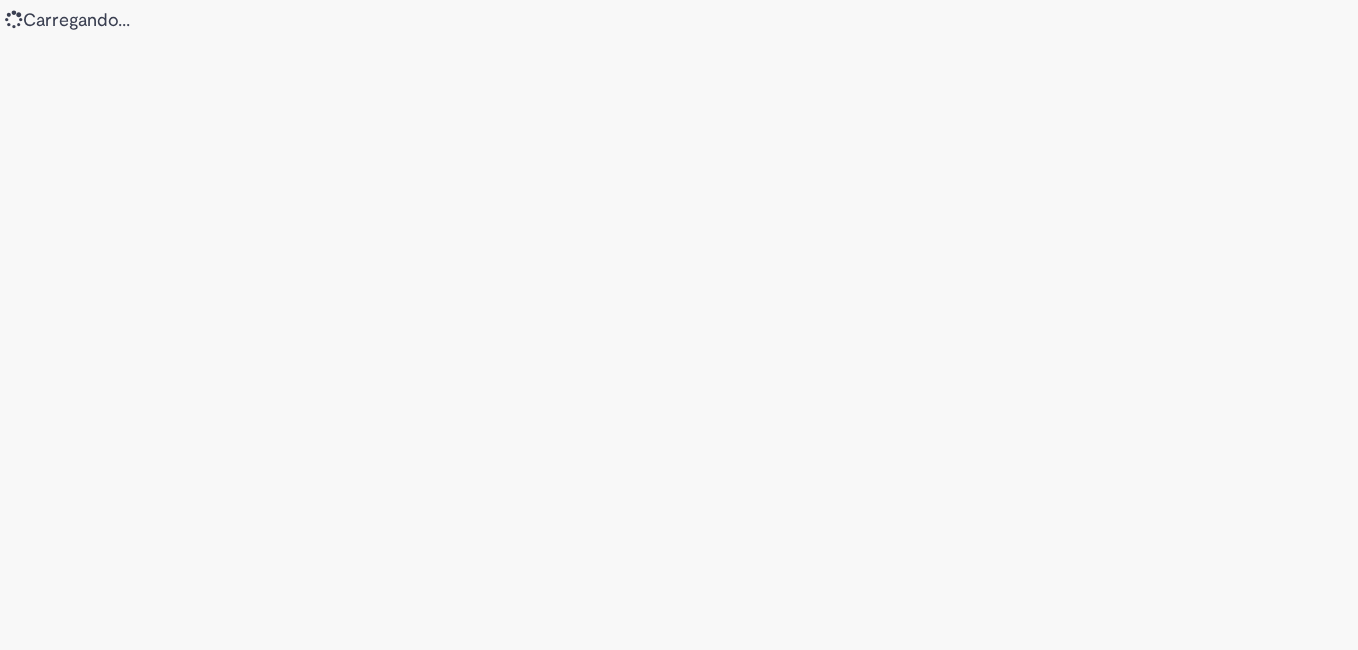 scroll, scrollTop: 0, scrollLeft: 0, axis: both 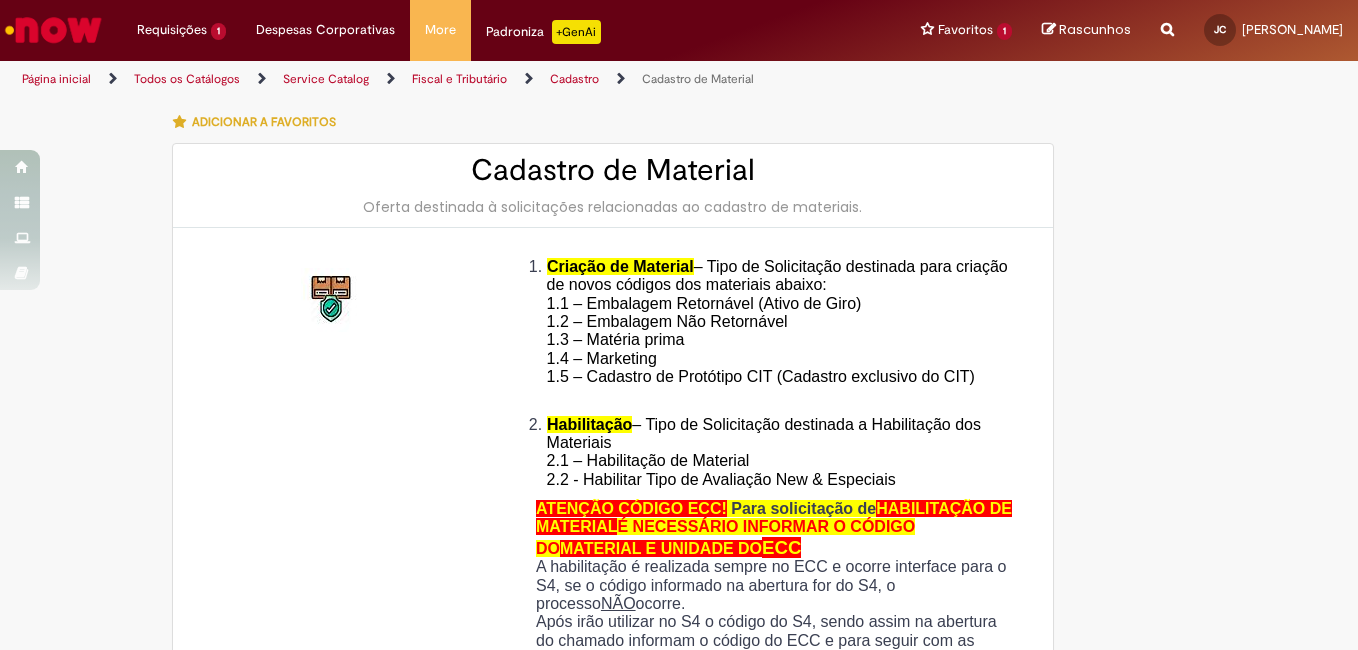 type on "**********" 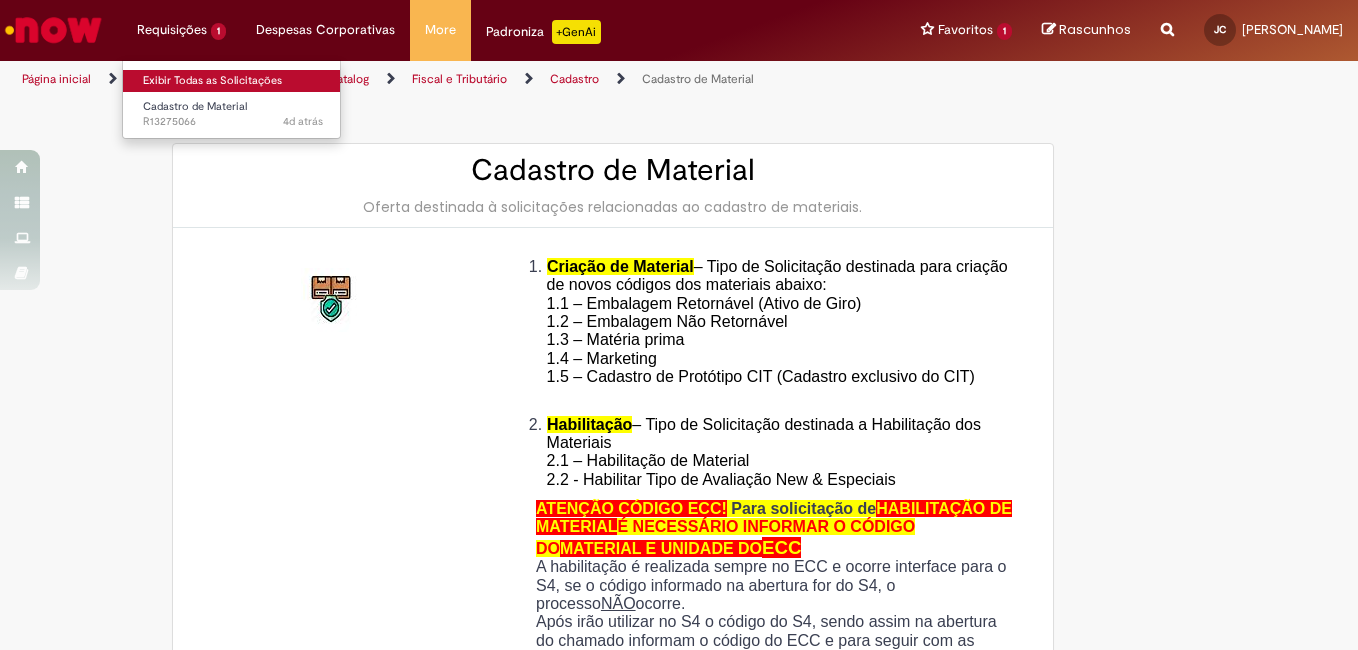 click on "Exibir Todas as Solicitações" at bounding box center (233, 81) 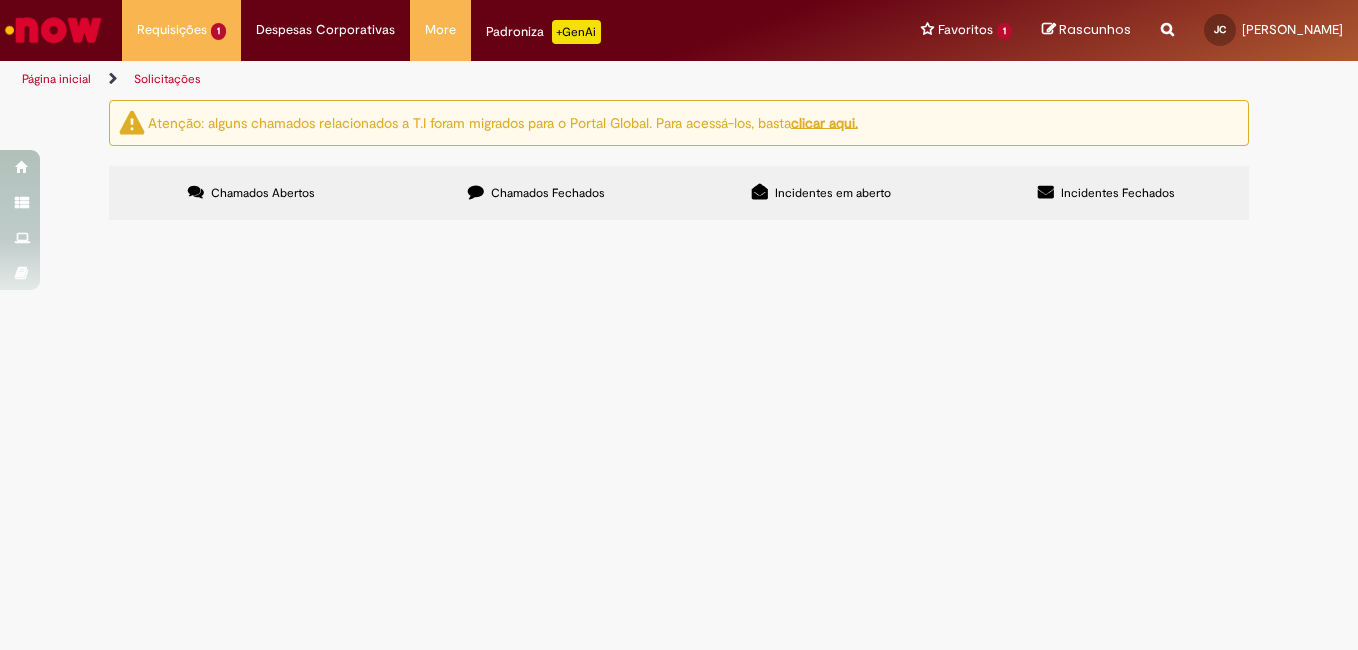 click on "O MATERIAL 50128104 TEM STATUS: BLOQUEIO TOTAL
MATERIAL ECC : 50494118" at bounding box center (0, 0) 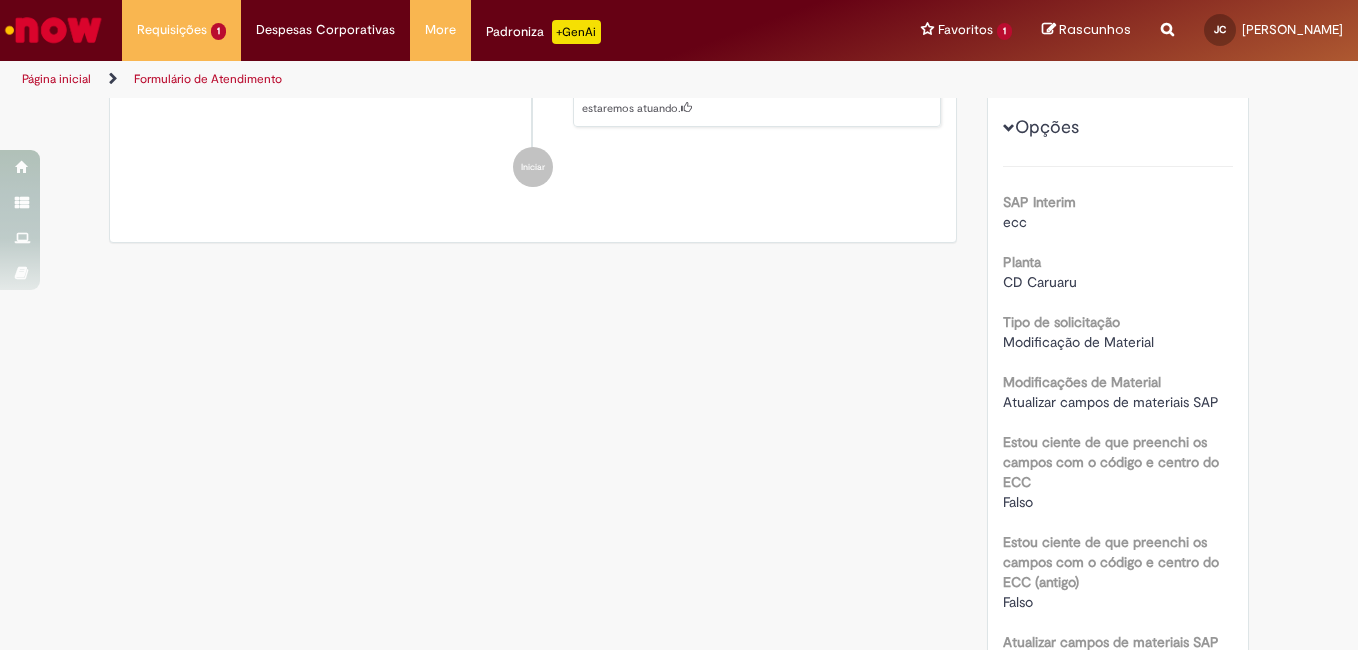scroll, scrollTop: 500, scrollLeft: 0, axis: vertical 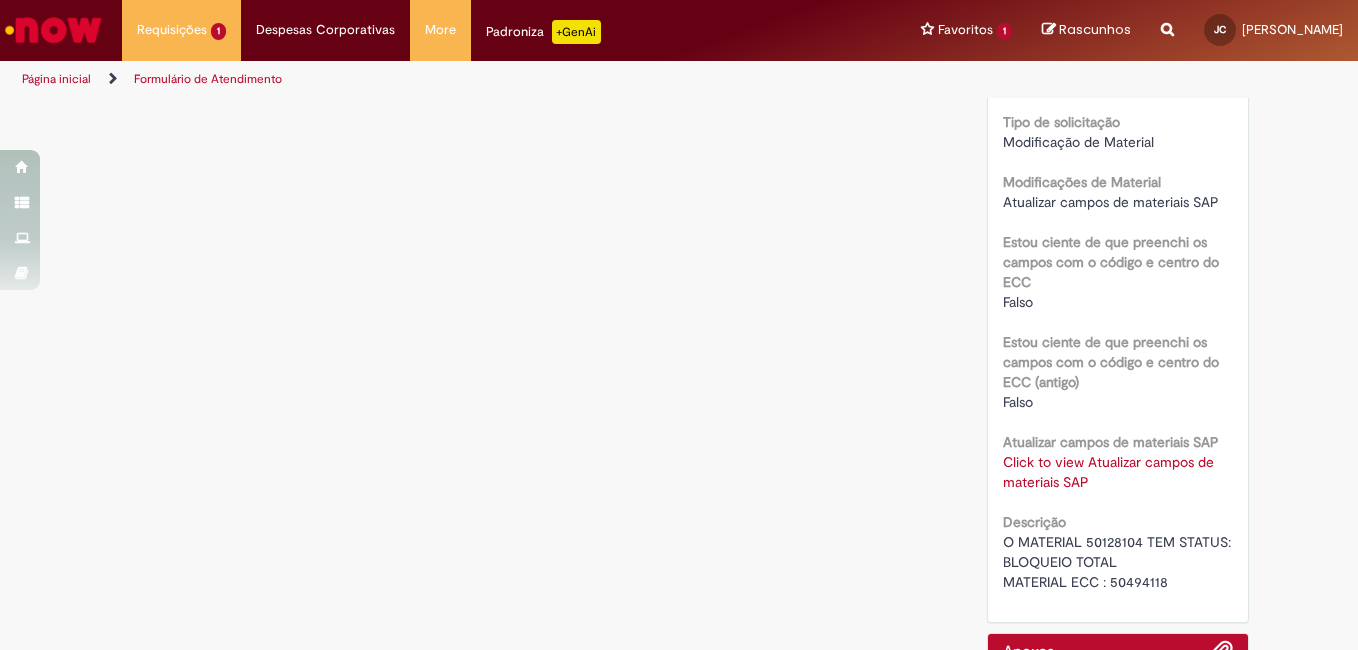 click on "Click to view Atualizar campos de materiais SAP" at bounding box center (1108, 472) 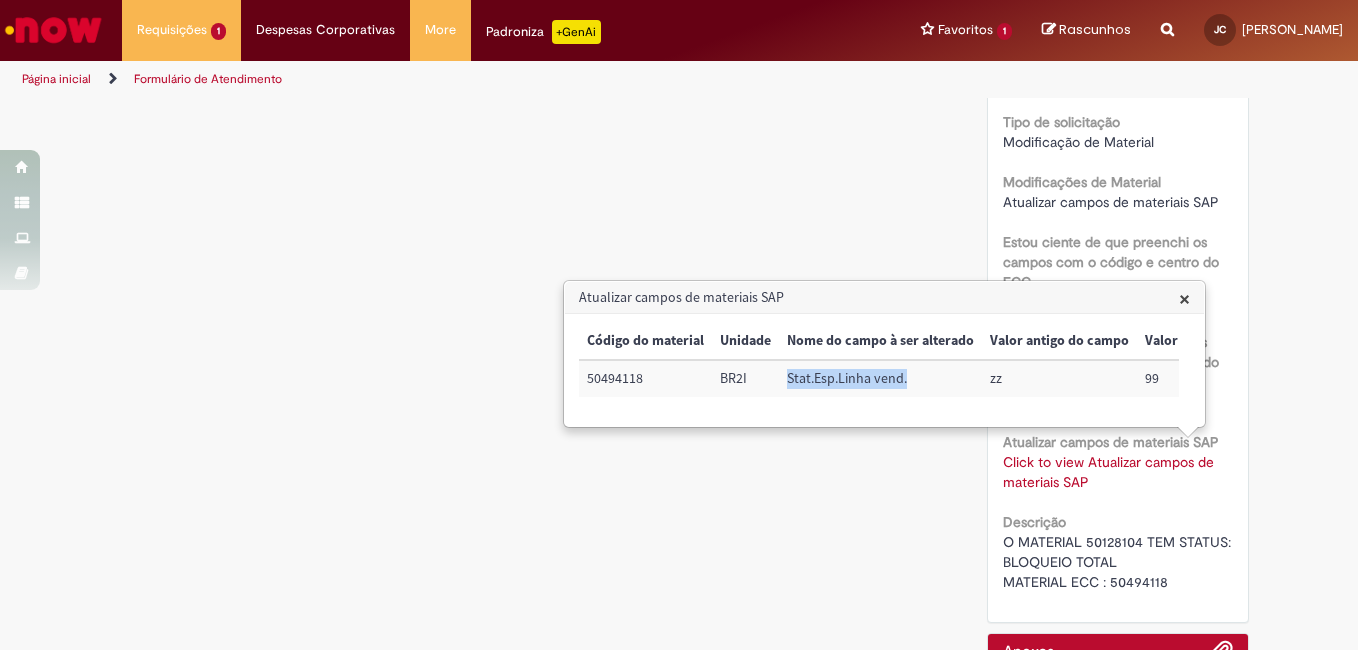 drag, startPoint x: 786, startPoint y: 380, endPoint x: 907, endPoint y: 380, distance: 121 